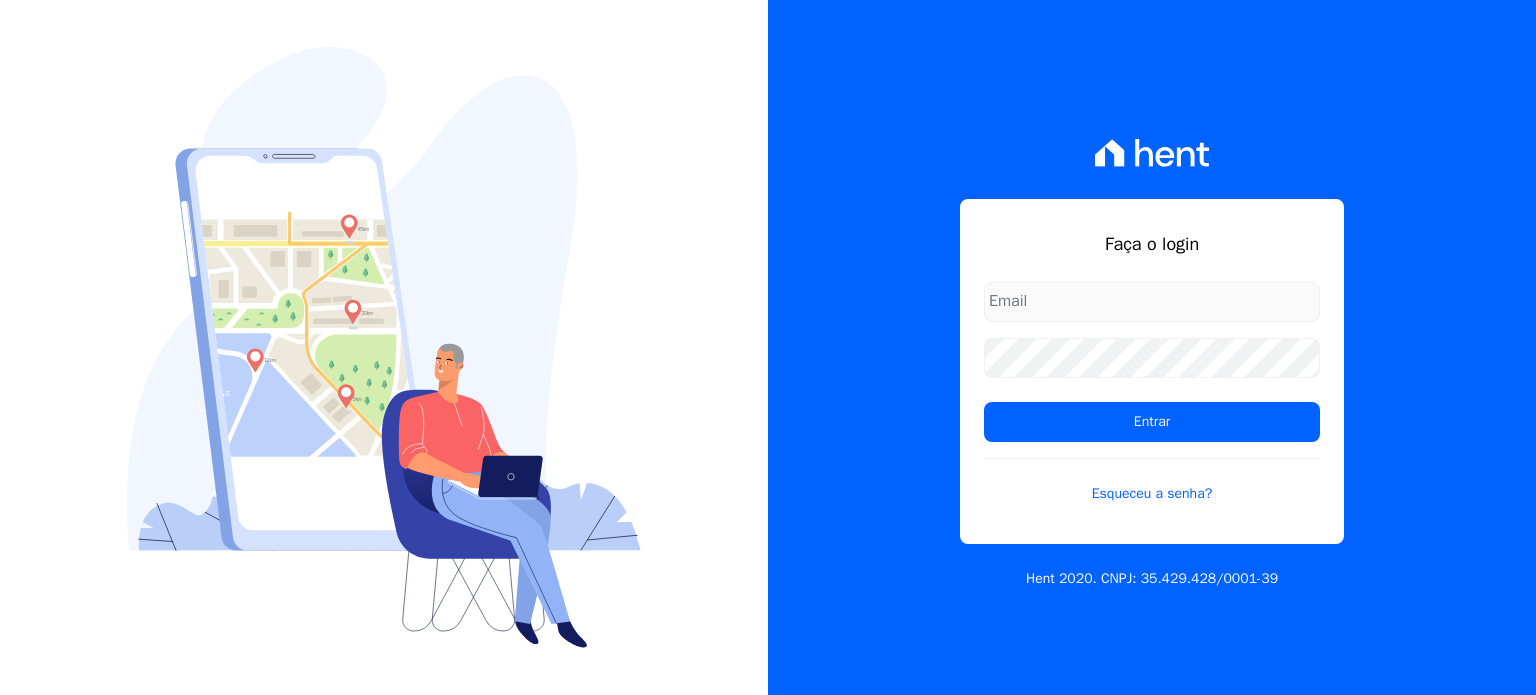 scroll, scrollTop: 0, scrollLeft: 0, axis: both 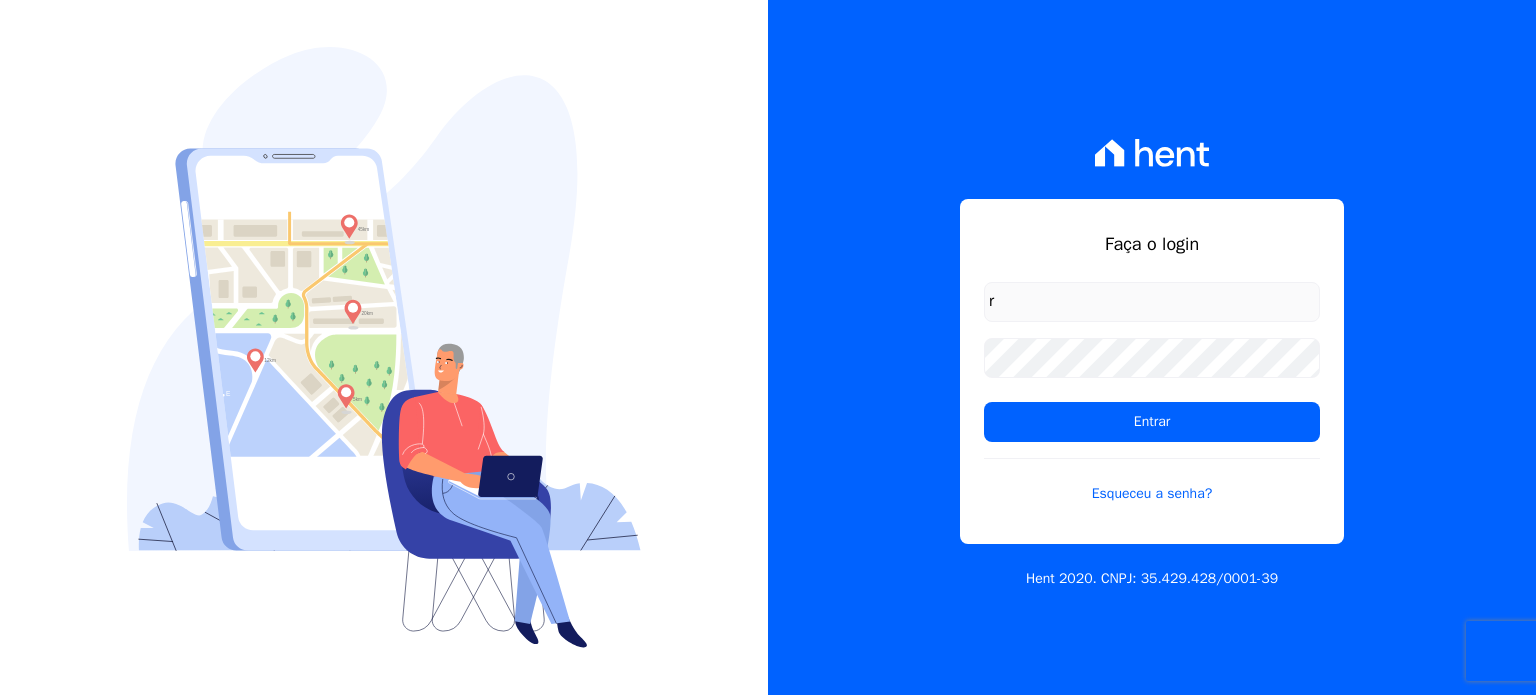 type on "[PERSON_NAME][EMAIL_ADDRESS][DOMAIN_NAME]" 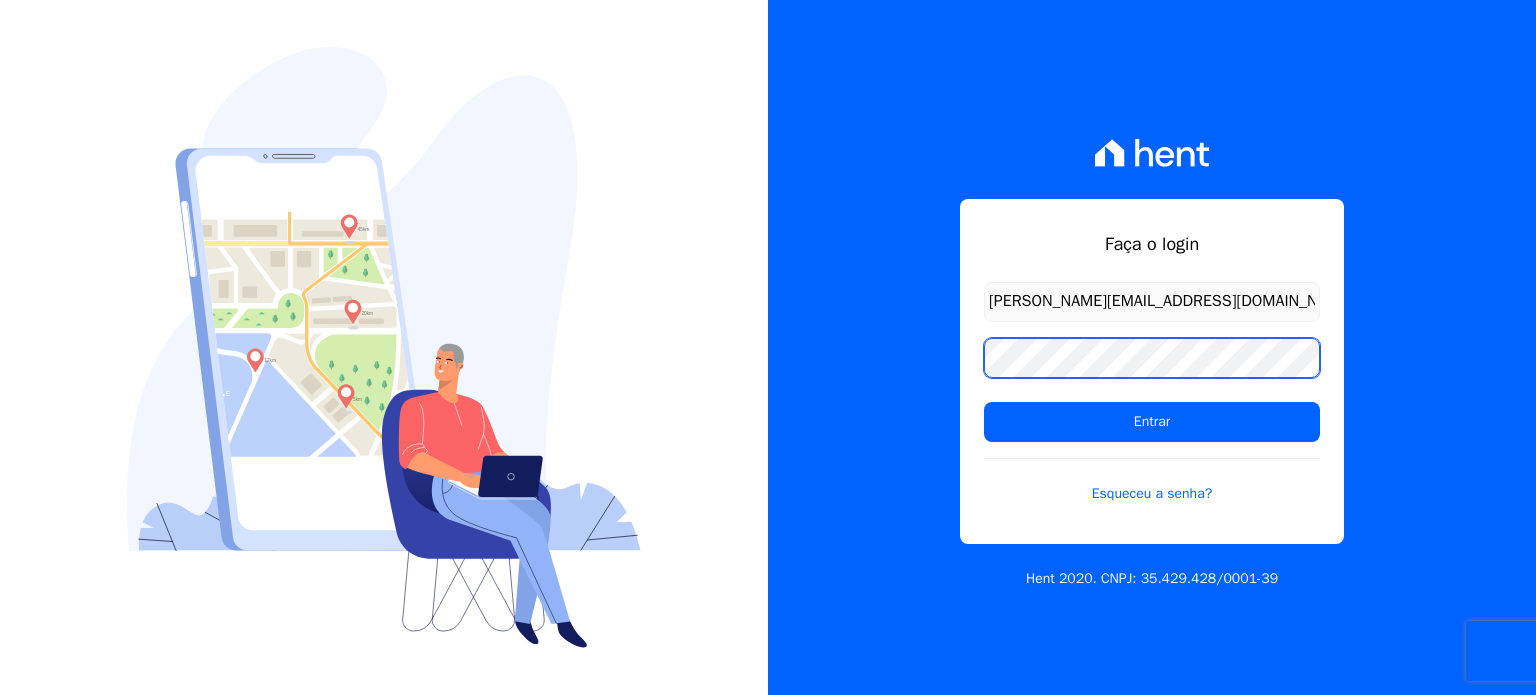 click on "Entrar" at bounding box center [1152, 422] 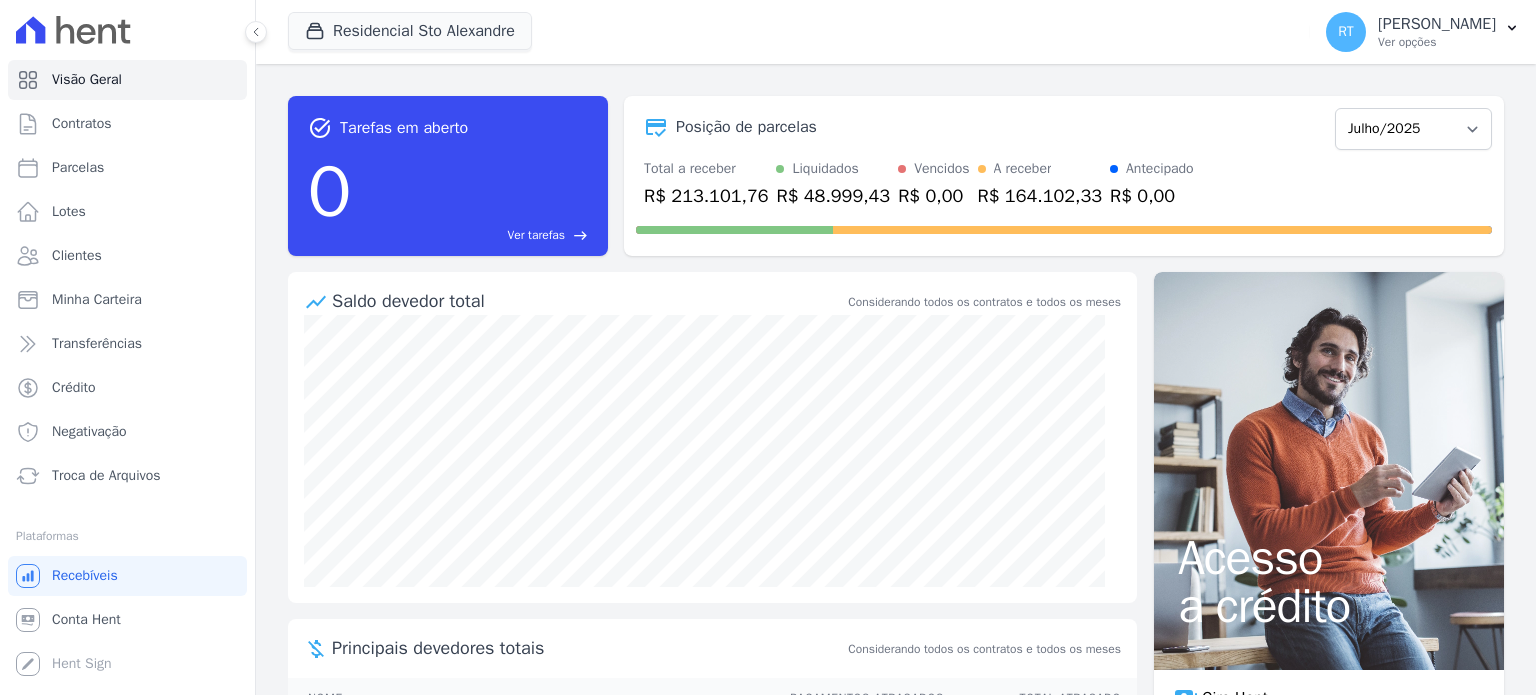scroll, scrollTop: 0, scrollLeft: 0, axis: both 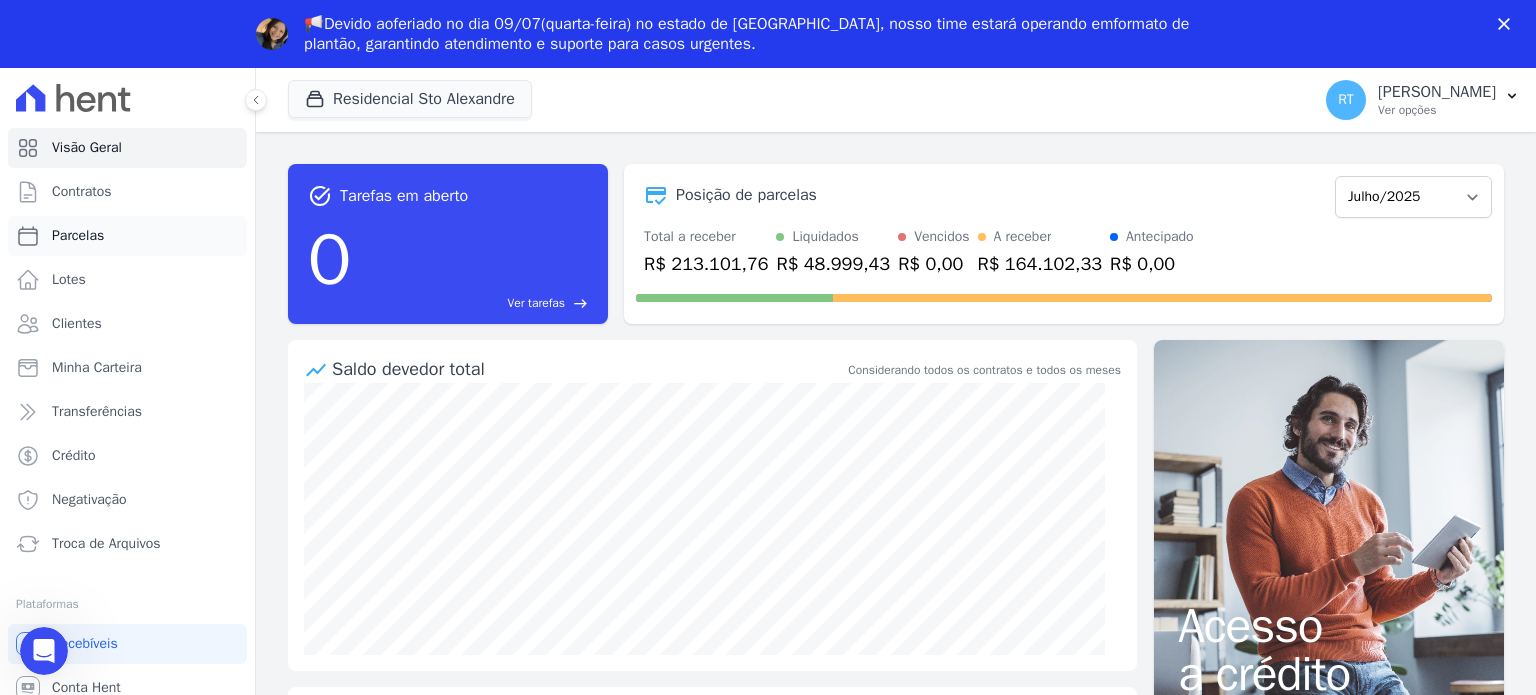 click on "Parcelas" at bounding box center [78, 236] 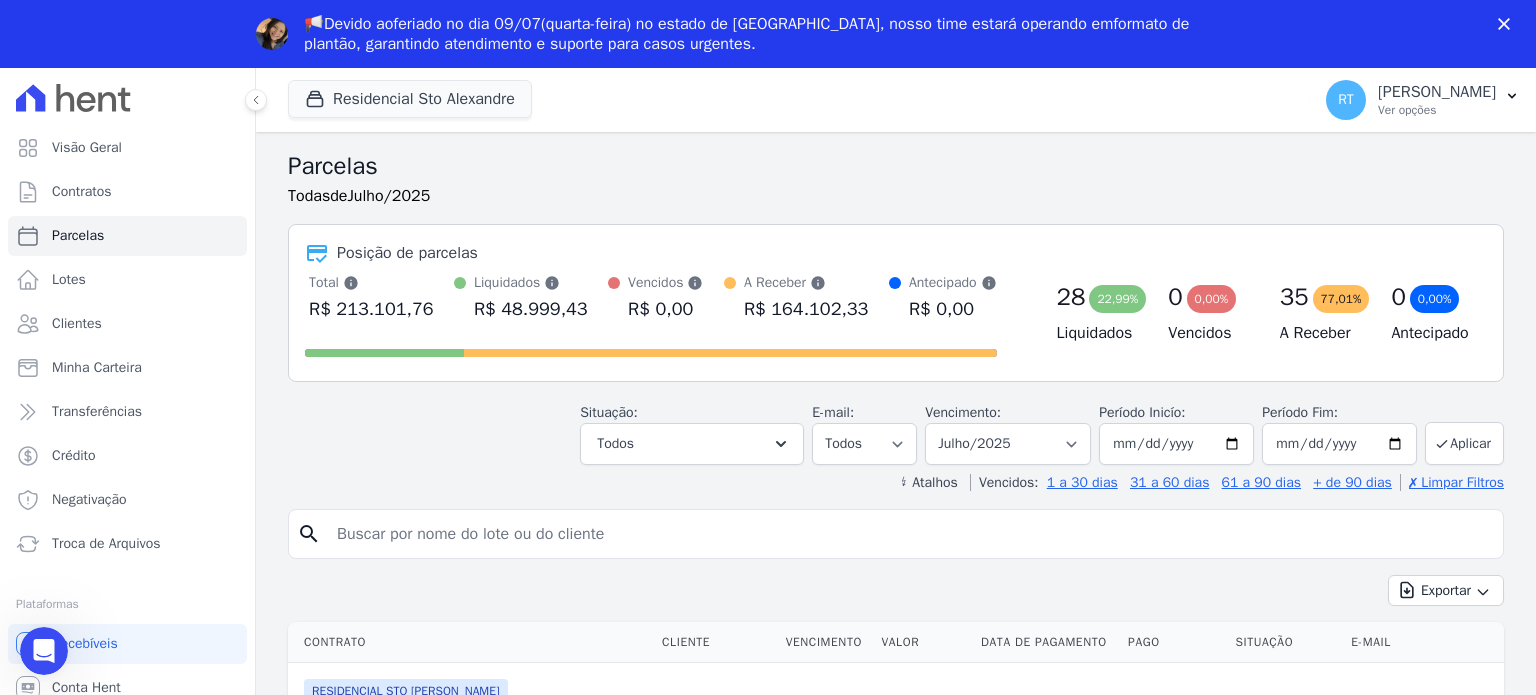 scroll, scrollTop: 0, scrollLeft: 0, axis: both 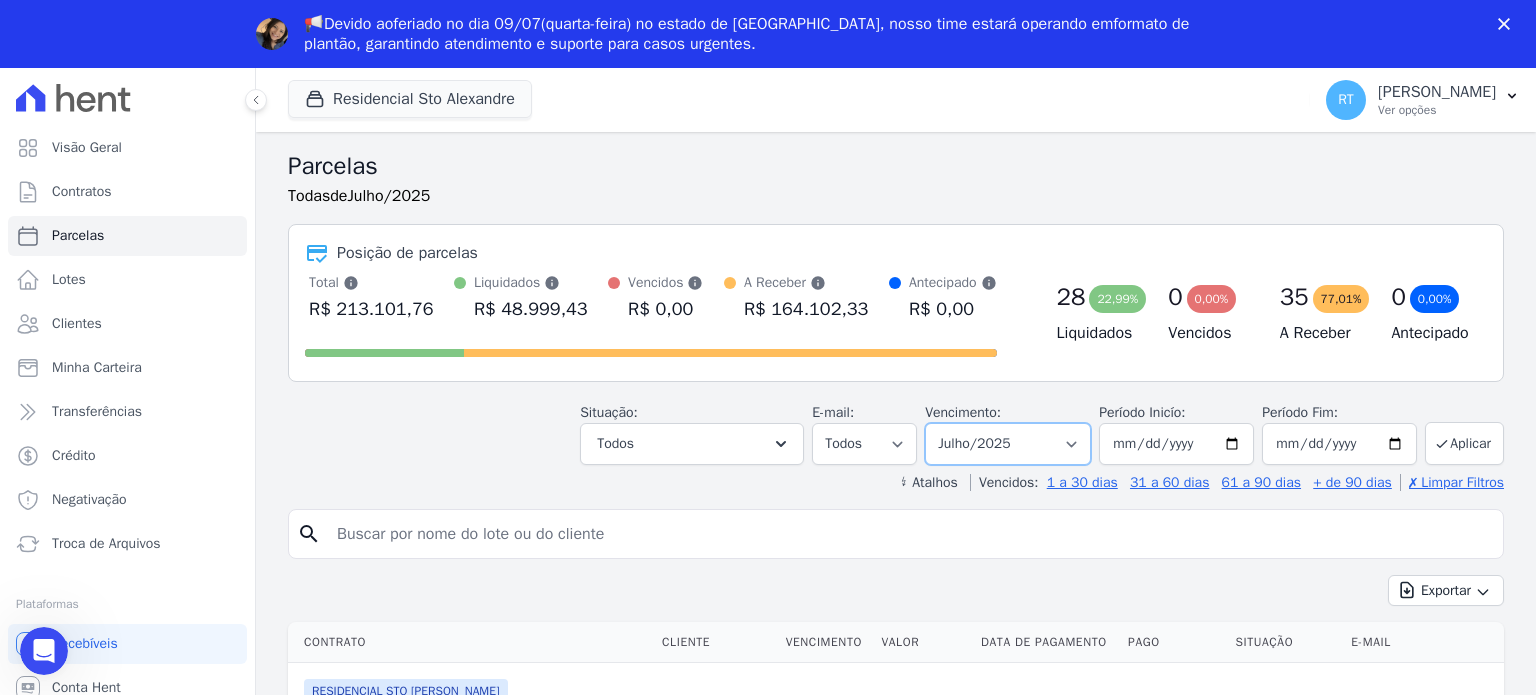 click on "Filtrar por período
────────
Todos os meses
Março/2020
Abril/2020
Maio/2020
Junho/2020
Julho/2020
Agosto/2020
Setembro/2020
Outubro/2020
Novembro/2020
Dezembro/2020
Janeiro/2021
Fevereiro/2021
Março/2021
Abril/2021
Maio/2021
Junho/2021
Julho/2021
Agosto/2021
Setembro/2021
Outubro/2021
Novembro/2021
Dezembro/2021
Janeiro/2022
Fevereiro/2022
Março/2022
Abril/2022
Maio/2022
Junho/2022
Julho/2022
Agosto/2022
Setembro/2022
Outubro/2022
Novembro/2022
Dezembro/2022
Janeiro/2023
Fevereiro/2023
Março/2023
Abril/2023
Maio/2023
Junho/2023
Julho/2023
Agosto/2023
Setembro/2023
Outubro/2023
Novembro/2023
Dezembro/2023
Janeiro/2024
Fevereiro/2024
Março/2024
Abril/2024
Maio/2024
Junho/2024
Julho/2024
Agosto/2024
Setembro/2024
Outubro/2024
Novembro/2024
Dezembro/2024
Janeiro/2025
Fevereiro/2025
Março/2025
Abril/2025
Maio/2025
Junho/2025
Julho/2025" at bounding box center [1008, 444] 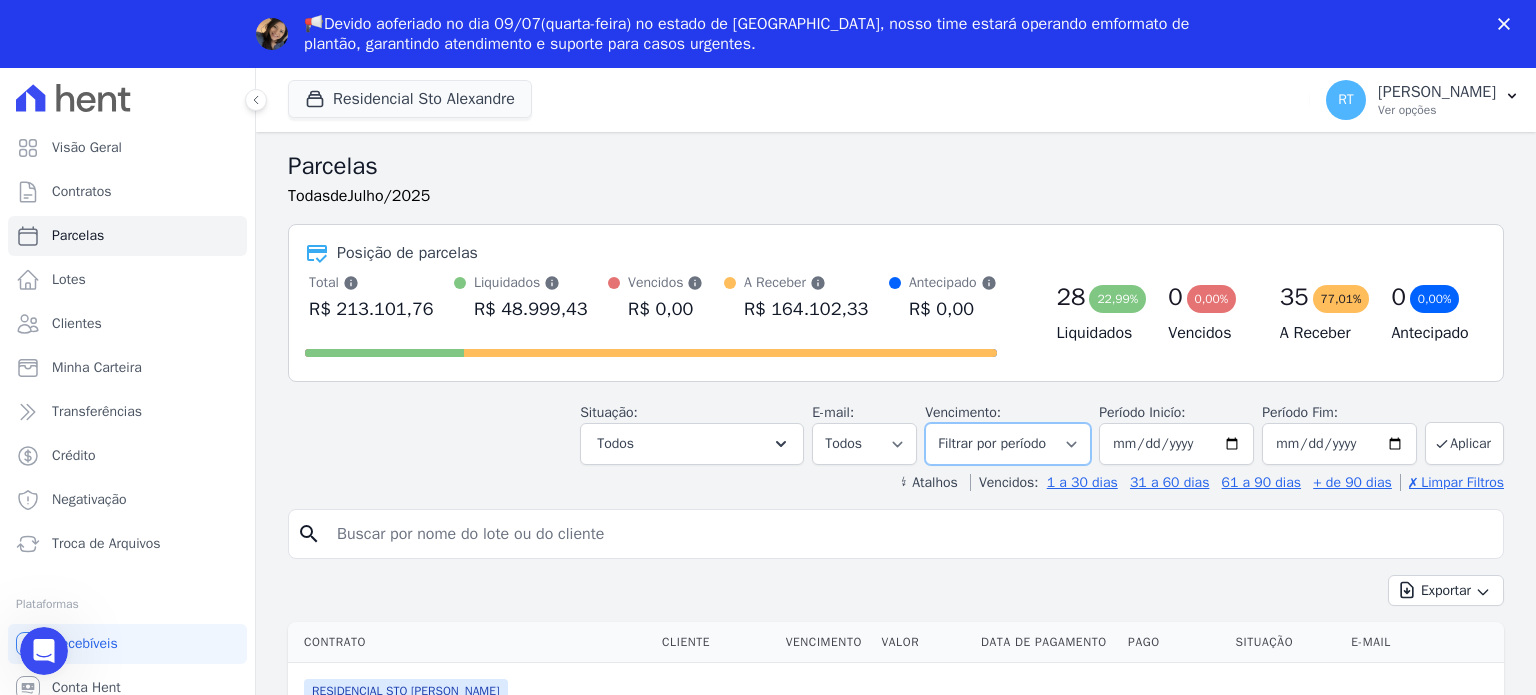 click on "Filtrar por período
────────
Todos os meses
Março/2020
Abril/2020
Maio/2020
Junho/2020
Julho/2020
Agosto/2020
Setembro/2020
Outubro/2020
Novembro/2020
Dezembro/2020
Janeiro/2021
Fevereiro/2021
Março/2021
Abril/2021
Maio/2021
Junho/2021
Julho/2021
Agosto/2021
Setembro/2021
Outubro/2021
Novembro/2021
Dezembro/2021
Janeiro/2022
Fevereiro/2022
Março/2022
Abril/2022
Maio/2022
Junho/2022
Julho/2022
Agosto/2022
Setembro/2022
Outubro/2022
Novembro/2022
Dezembro/2022
Janeiro/2023
Fevereiro/2023
Março/2023
Abril/2023
Maio/2023
Junho/2023
Julho/2023
Agosto/2023
Setembro/2023
Outubro/2023
Novembro/2023
Dezembro/2023
Janeiro/2024
Fevereiro/2024
Março/2024
Abril/2024
Maio/2024
Junho/2024
Julho/2024
Agosto/2024
Setembro/2024
Outubro/2024
Novembro/2024
Dezembro/2024
Janeiro/2025
Fevereiro/2025
Março/2025
Abril/2025
Maio/2025
Junho/2025
Julho/2025" at bounding box center [1008, 444] 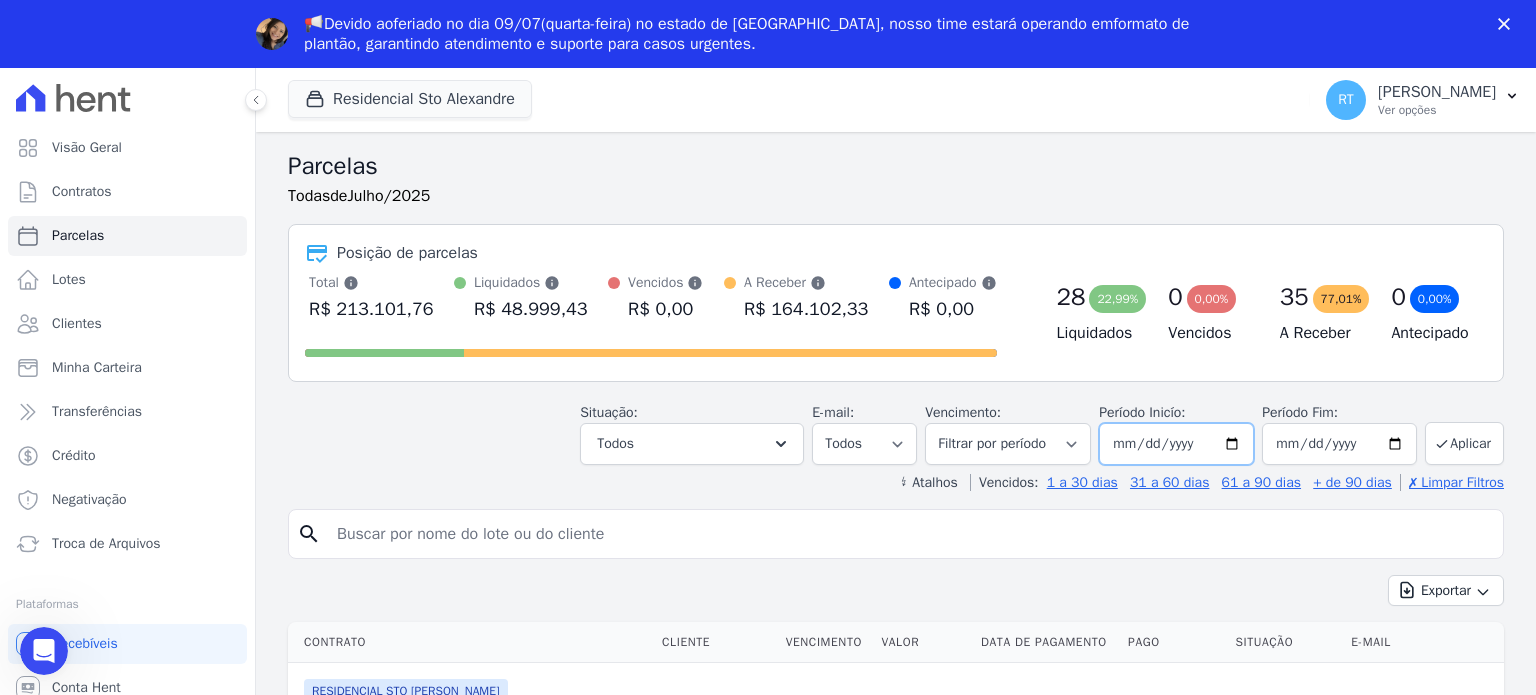 click on "2025-07-01" at bounding box center (1176, 444) 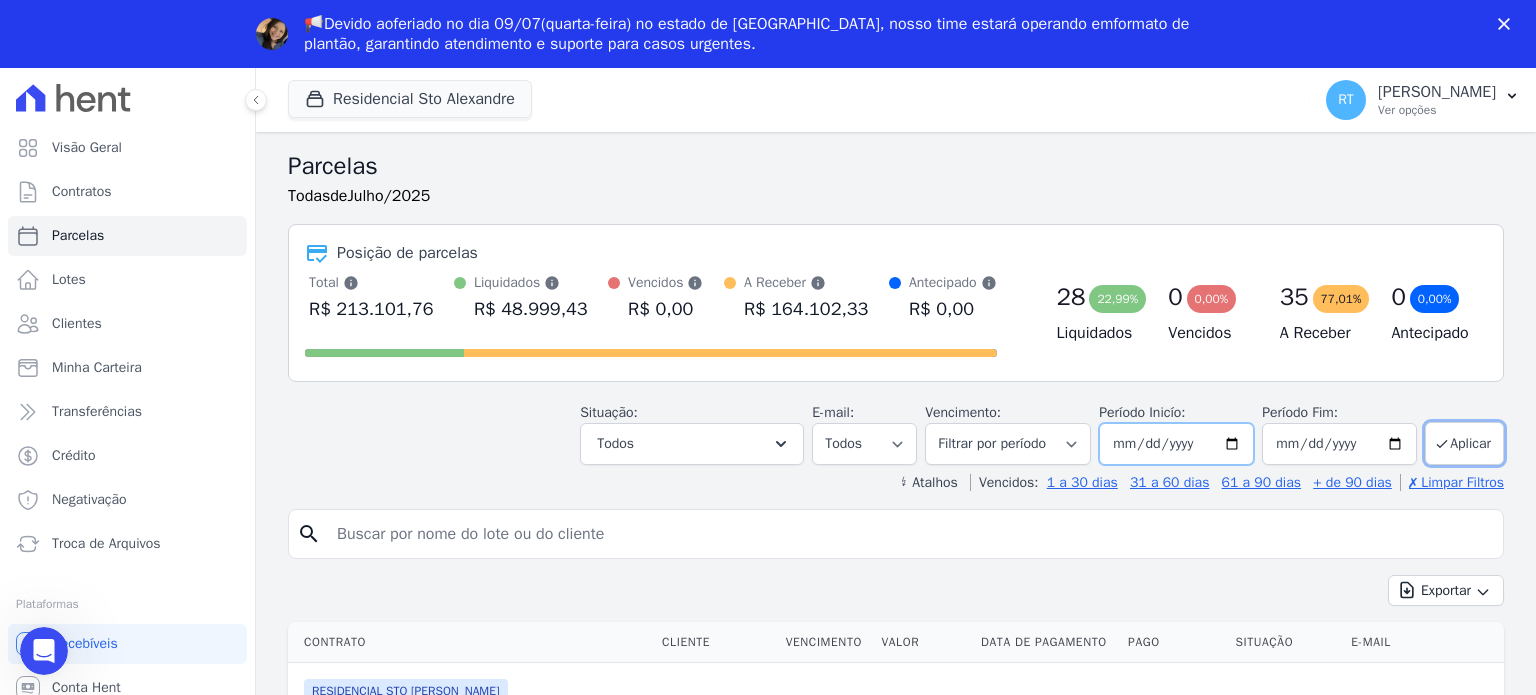 type on "2025-04-01" 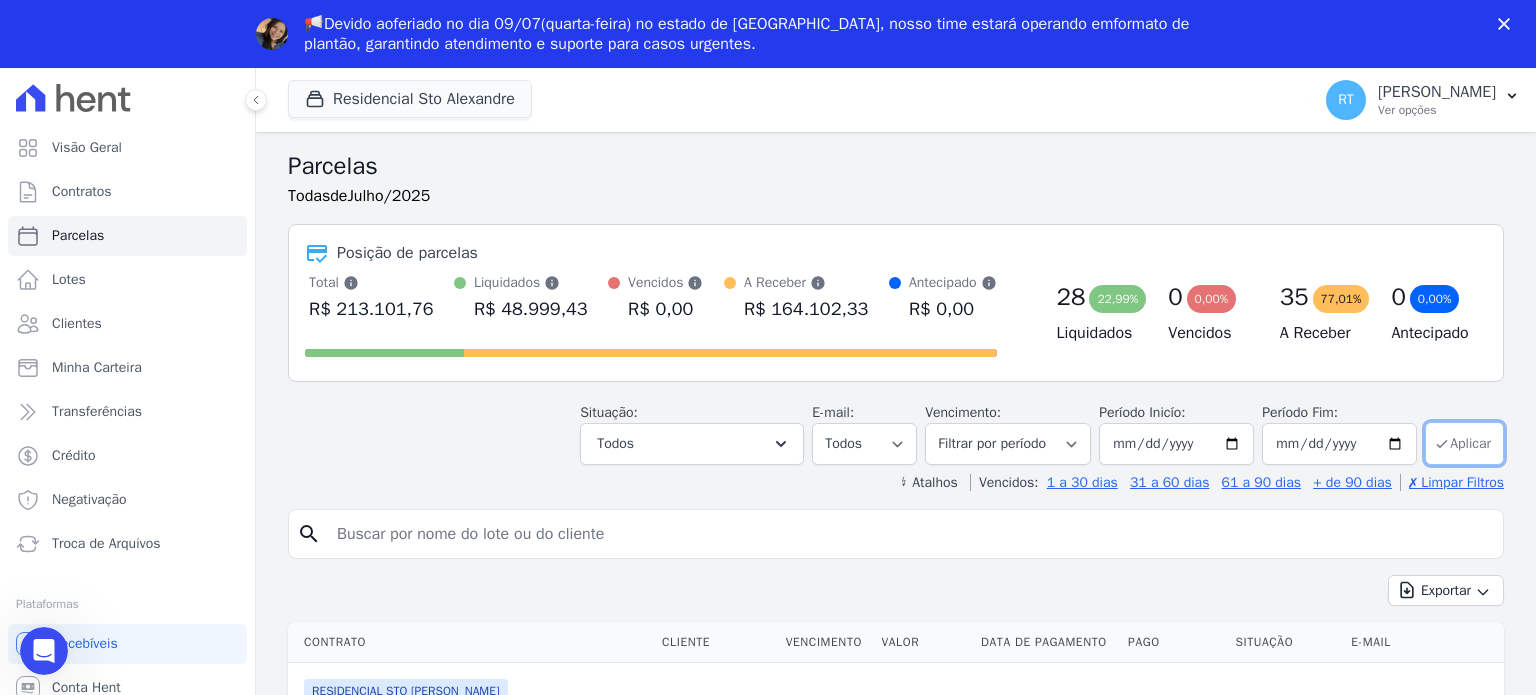 click on "Aplicar" at bounding box center (1464, 443) 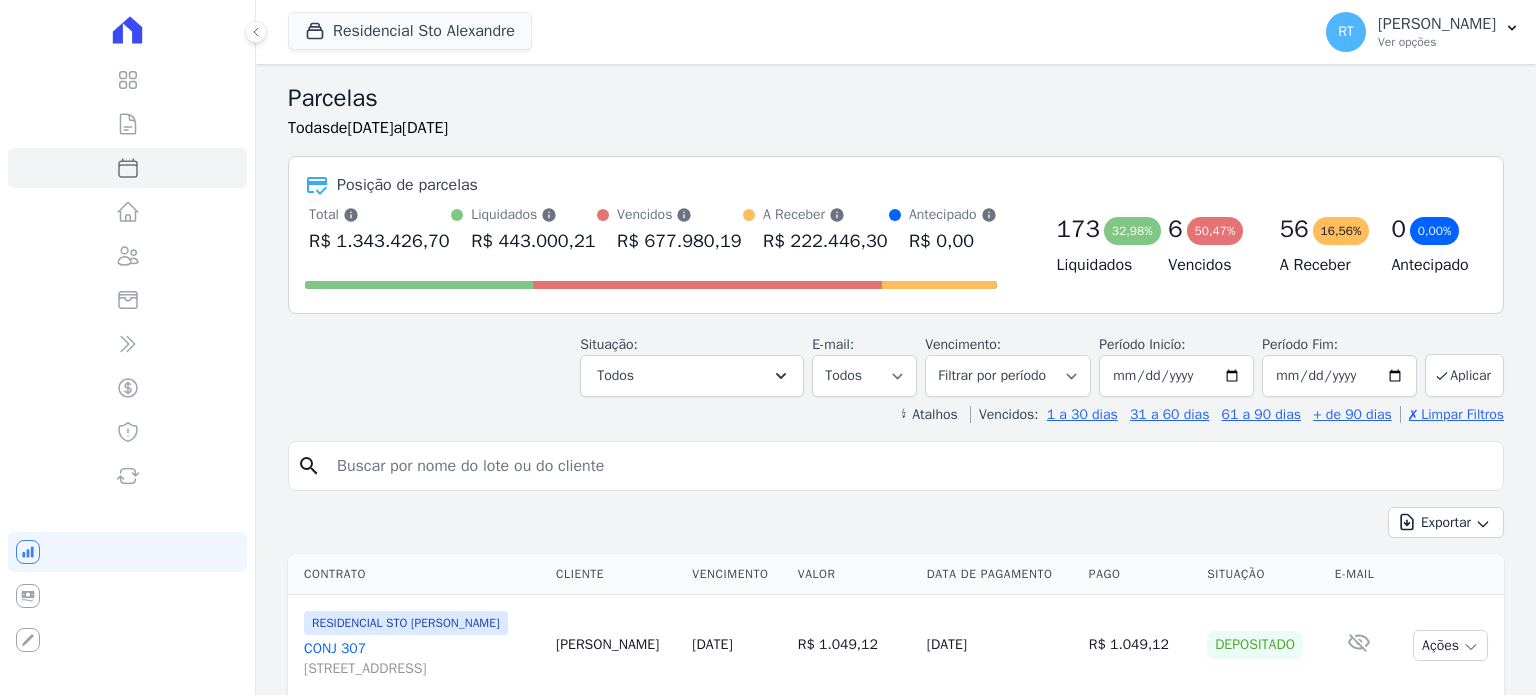 select 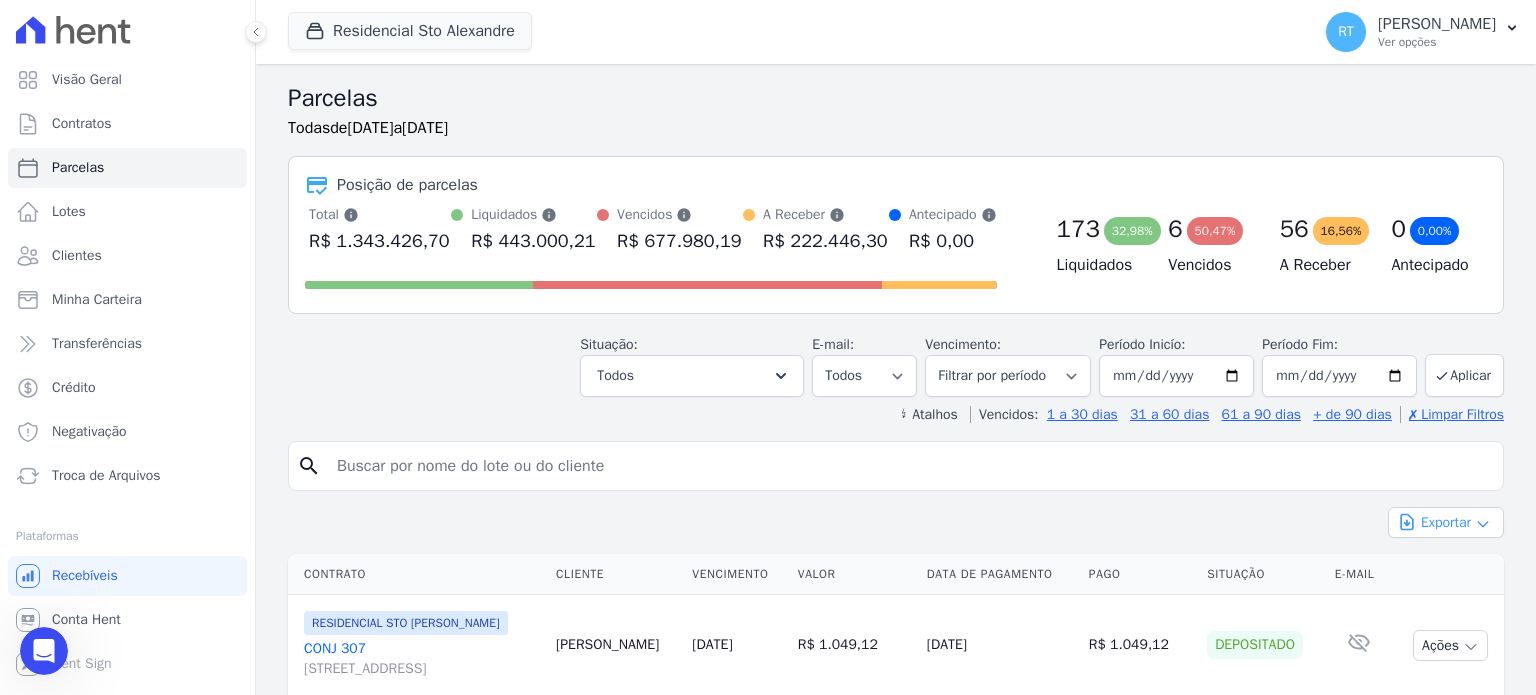 scroll, scrollTop: 0, scrollLeft: 0, axis: both 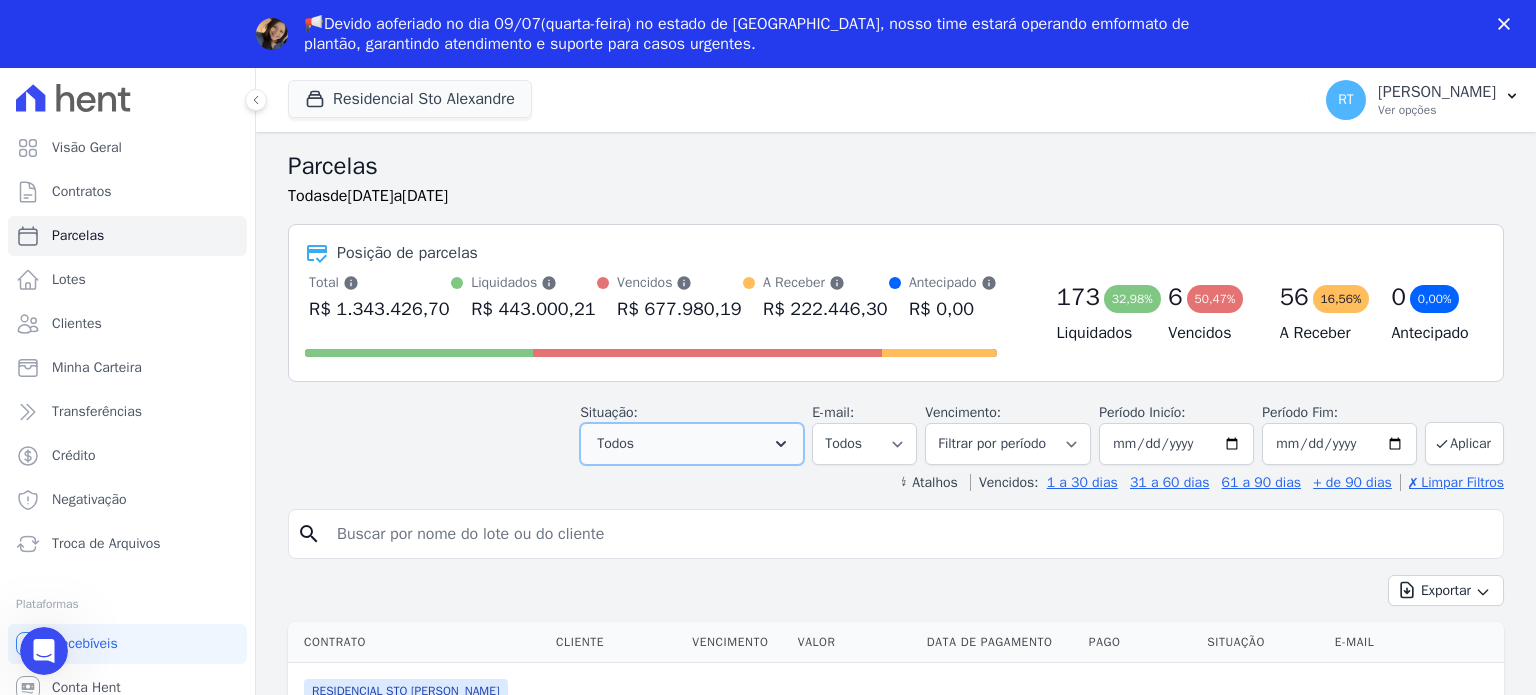click 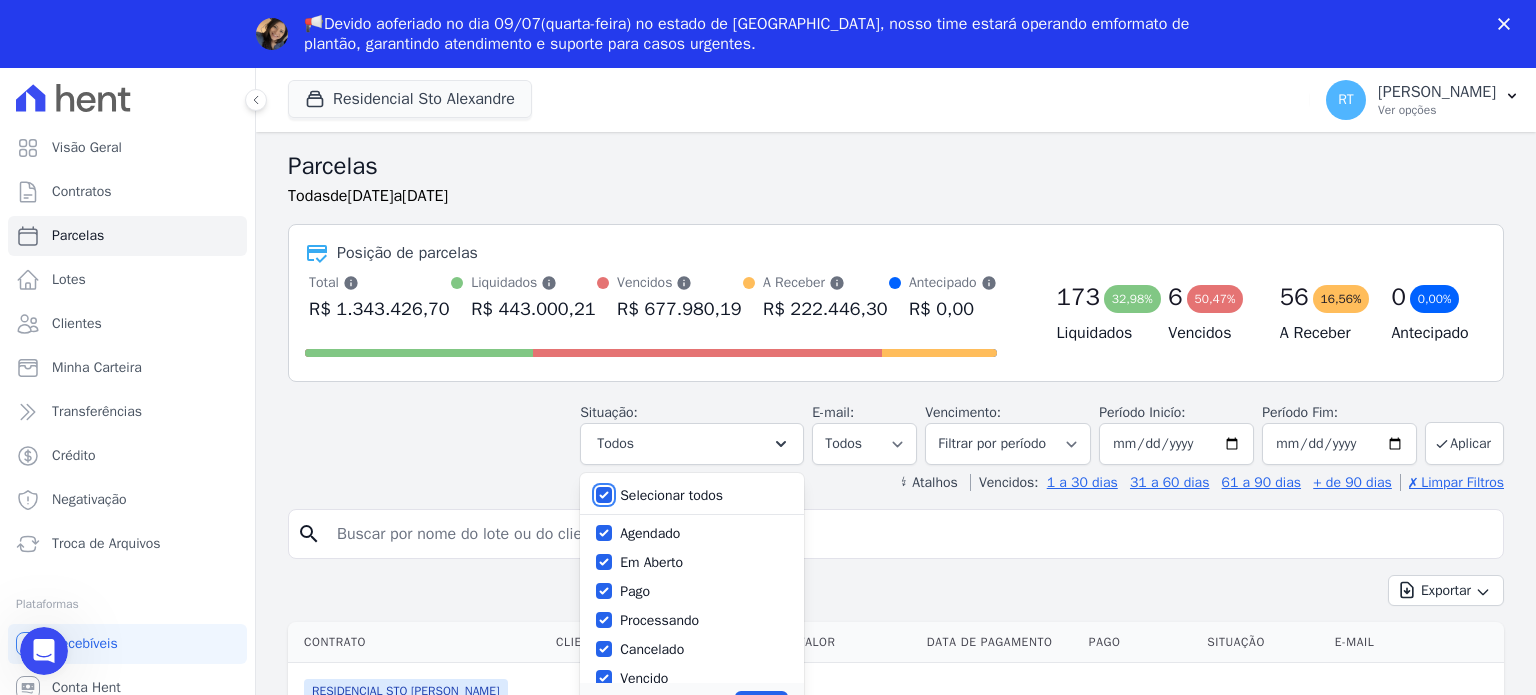 drag, startPoint x: 589, startPoint y: 490, endPoint x: 594, endPoint y: 499, distance: 10.29563 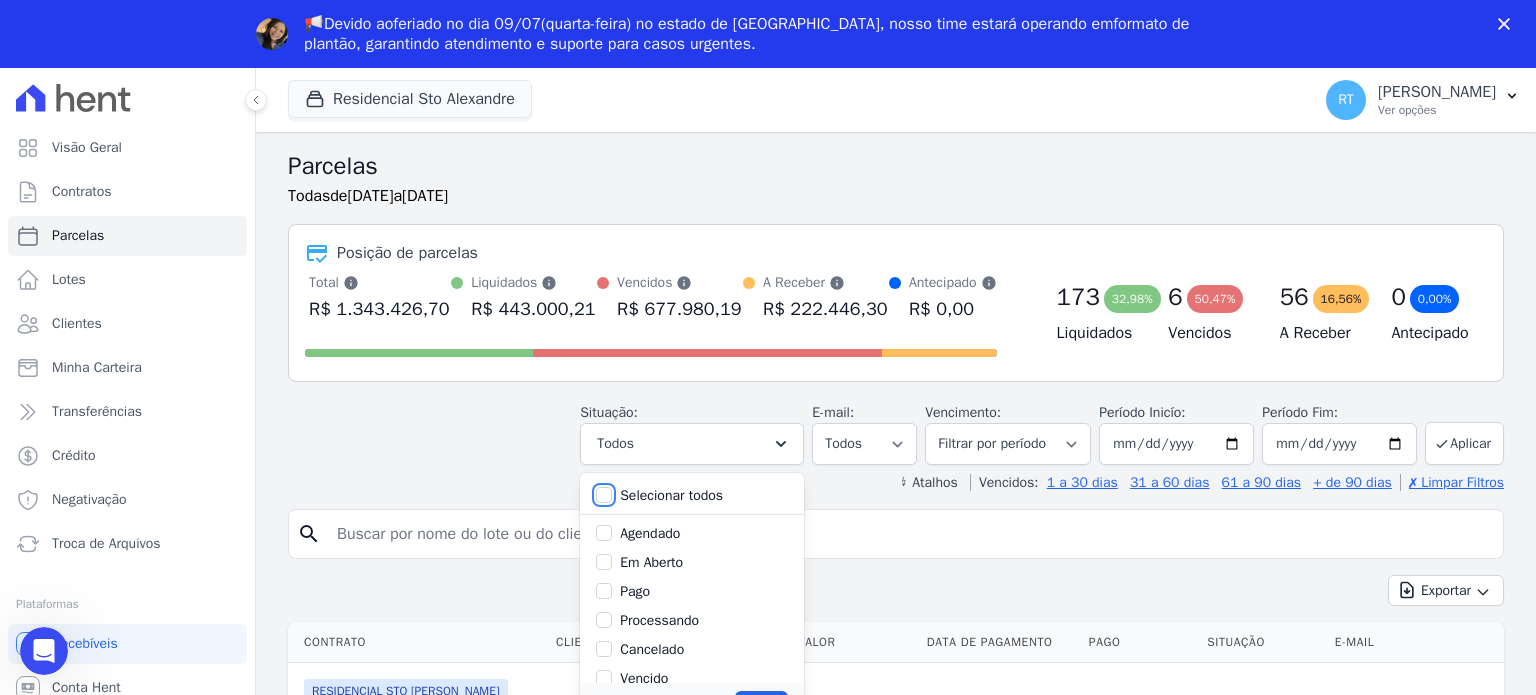 checkbox on "false" 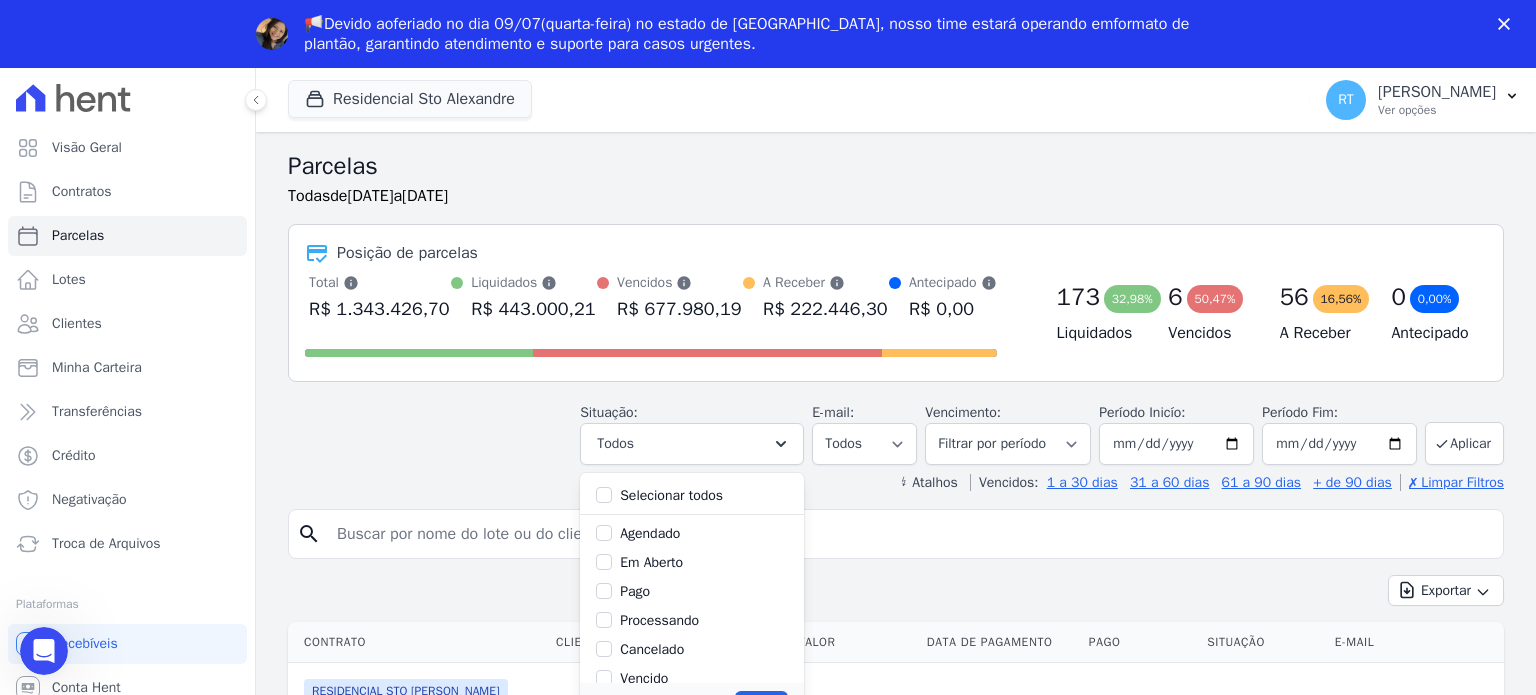 scroll, scrollTop: 133, scrollLeft: 0, axis: vertical 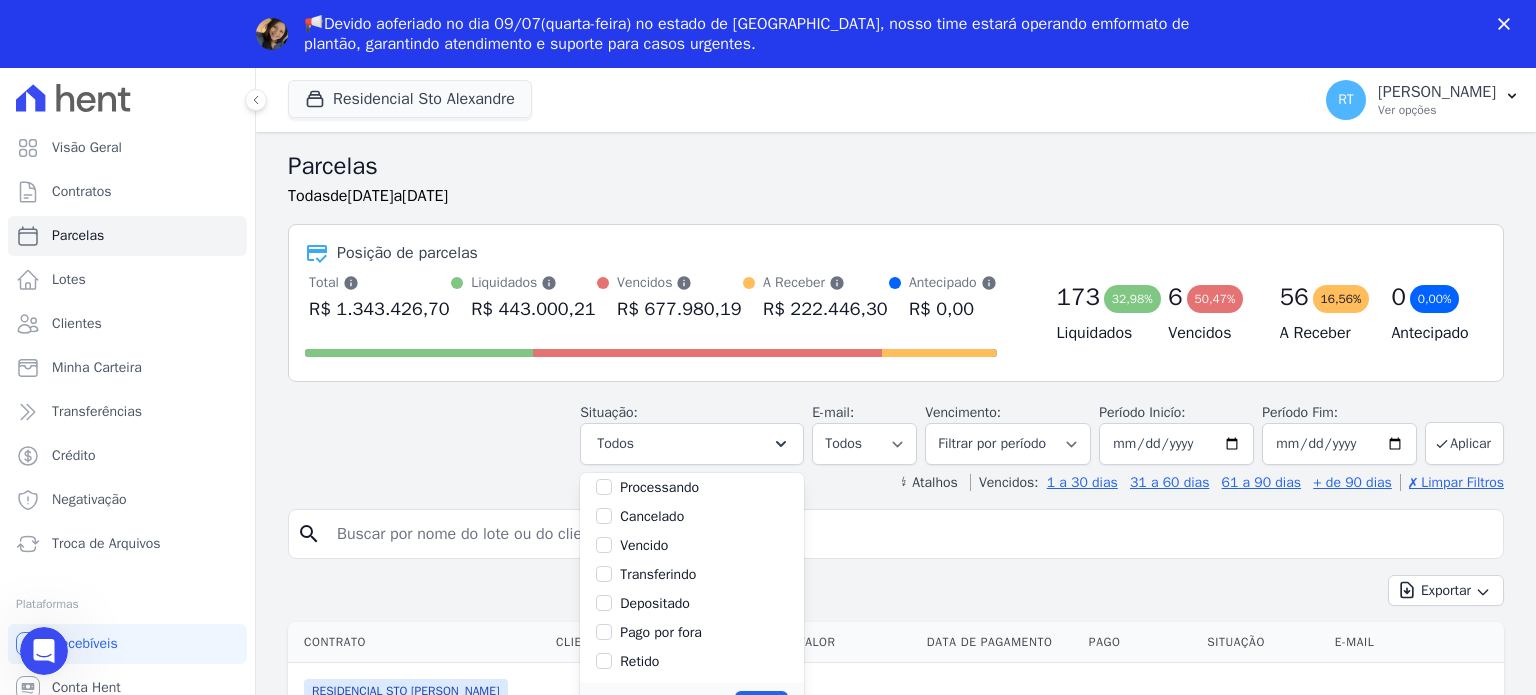 click on "Vencido" at bounding box center [644, 545] 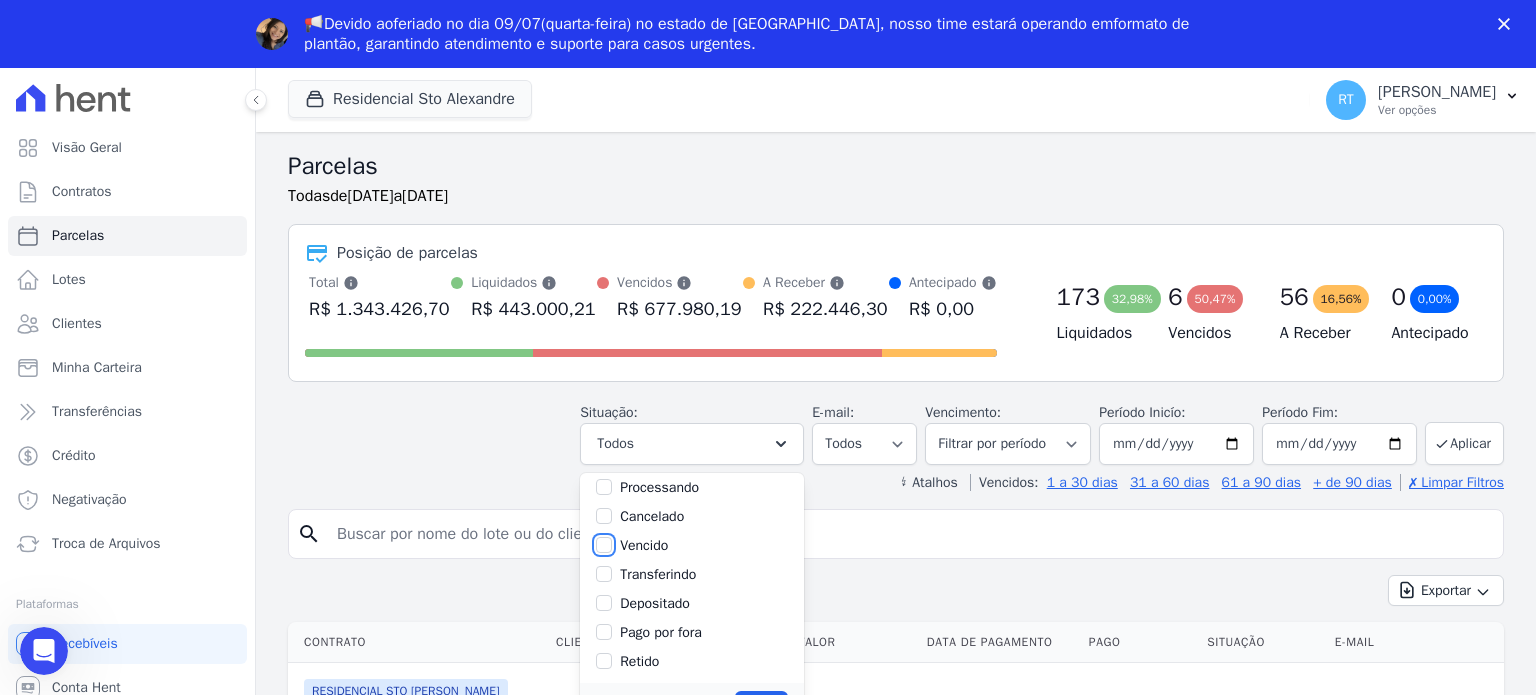 click on "Vencido" at bounding box center [604, 545] 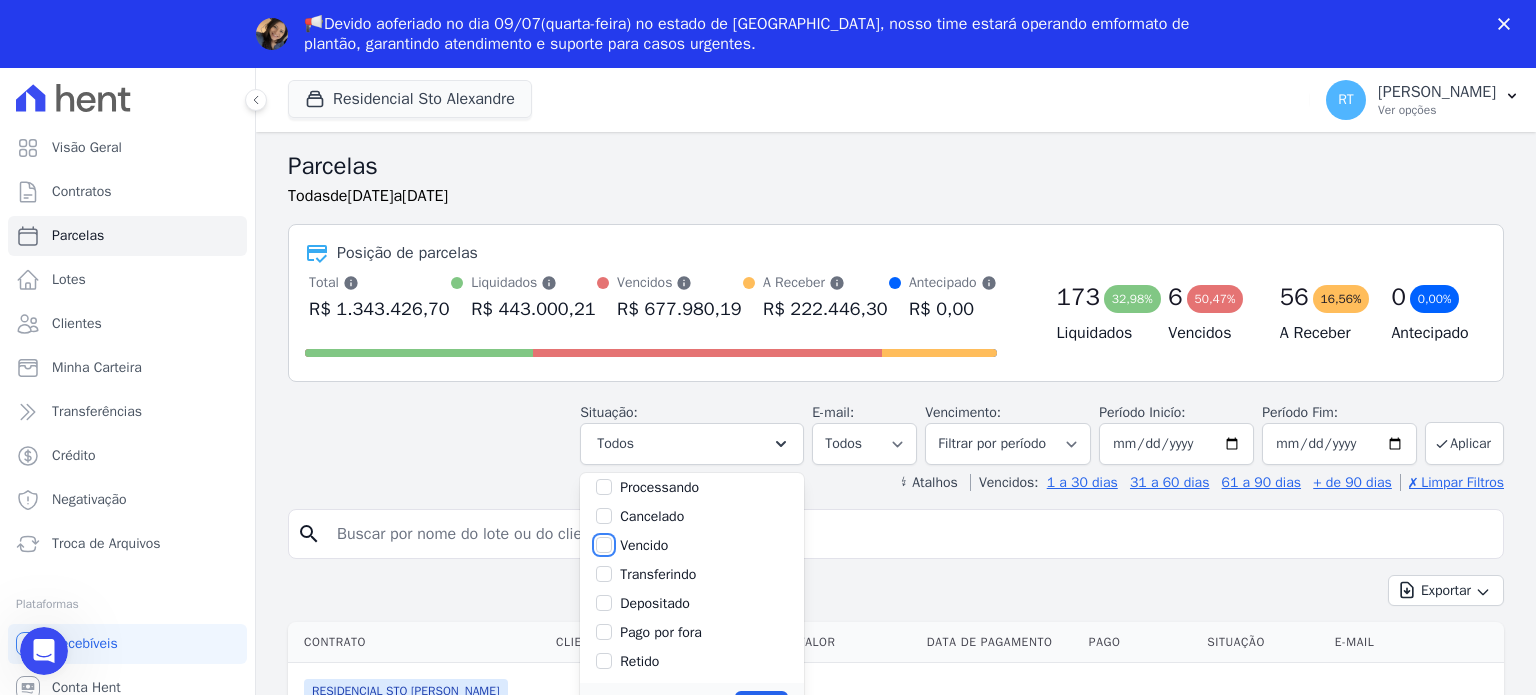 checkbox on "true" 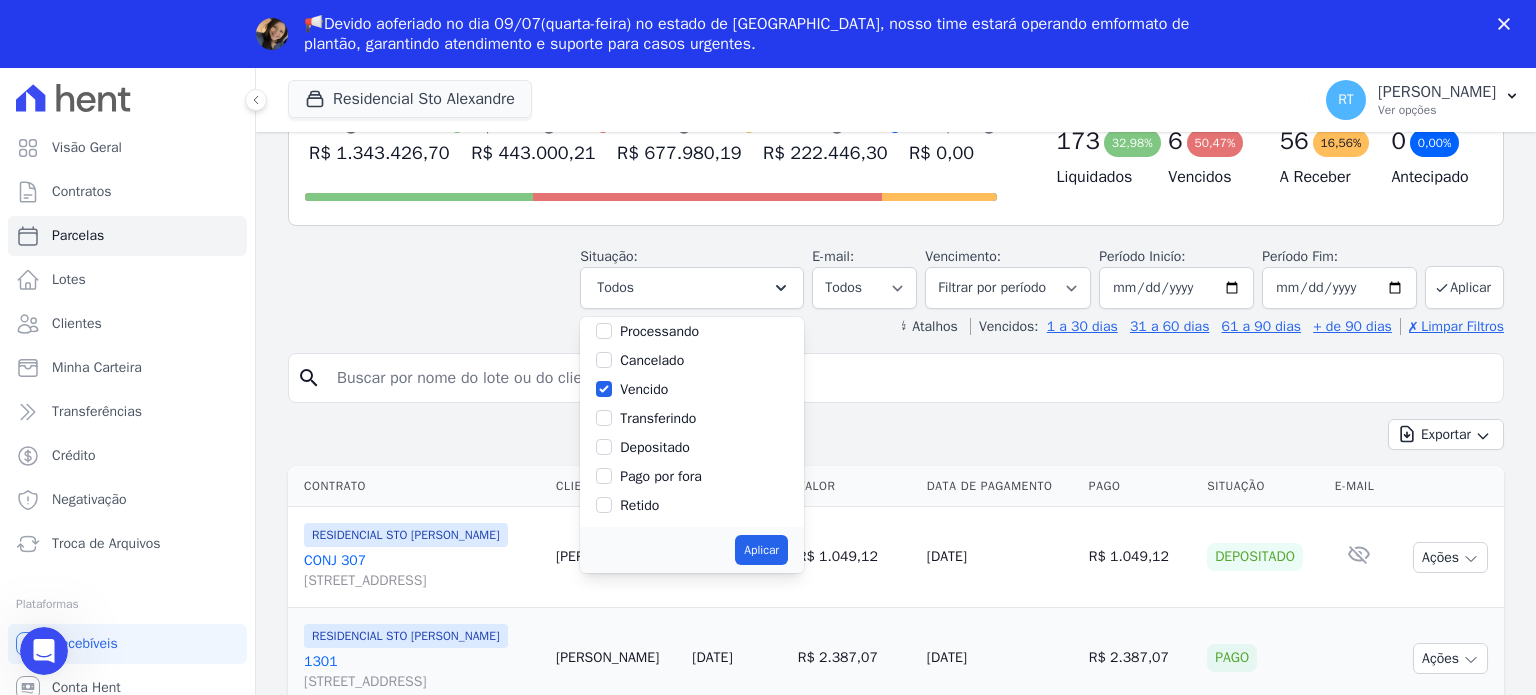 scroll, scrollTop: 200, scrollLeft: 0, axis: vertical 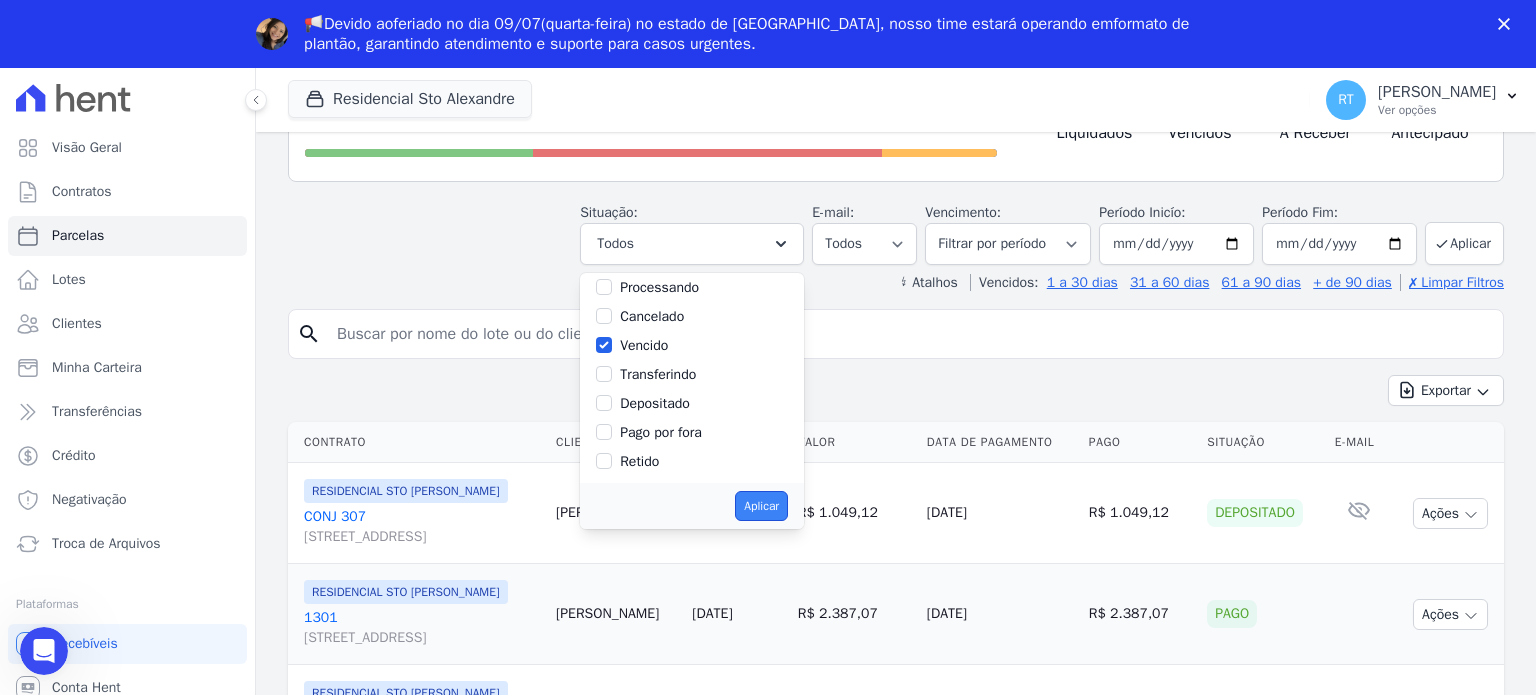 click on "Aplicar" at bounding box center (761, 506) 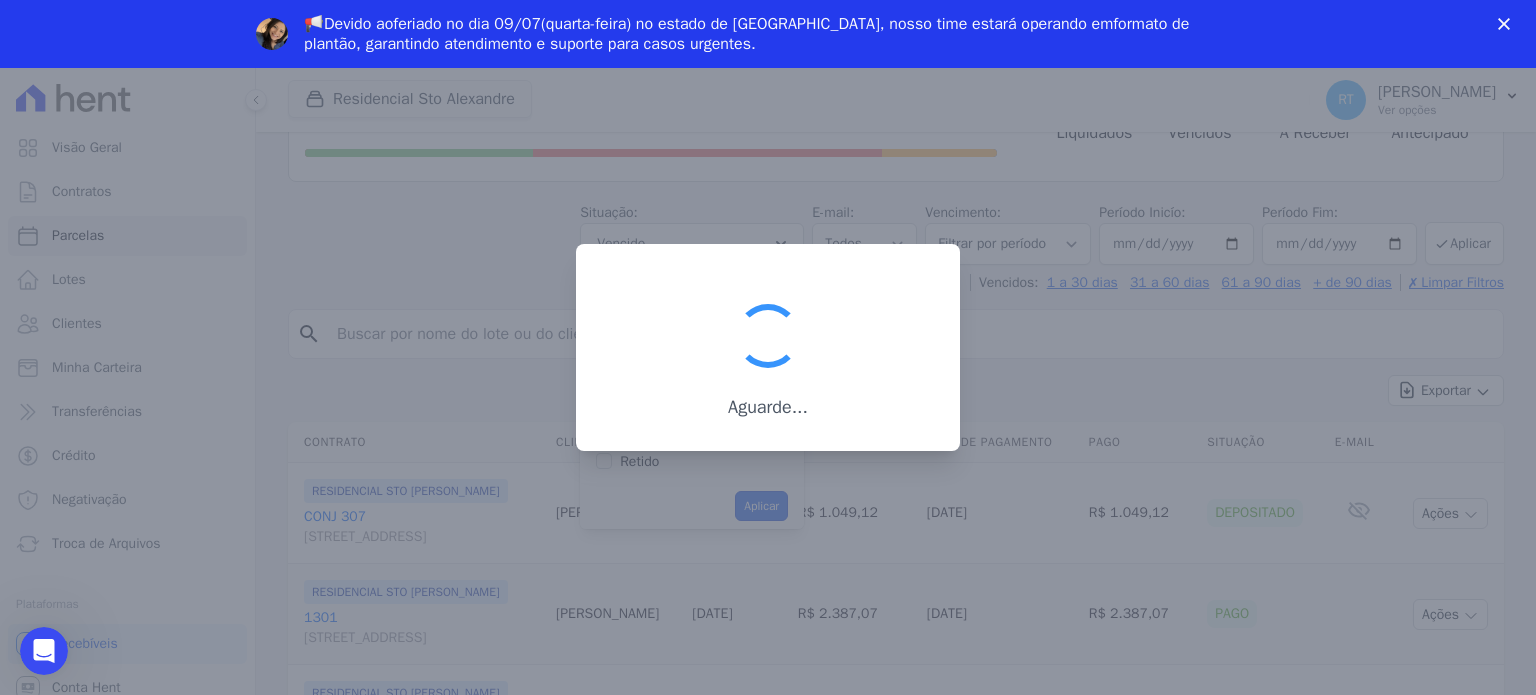 scroll, scrollTop: 37, scrollLeft: 0, axis: vertical 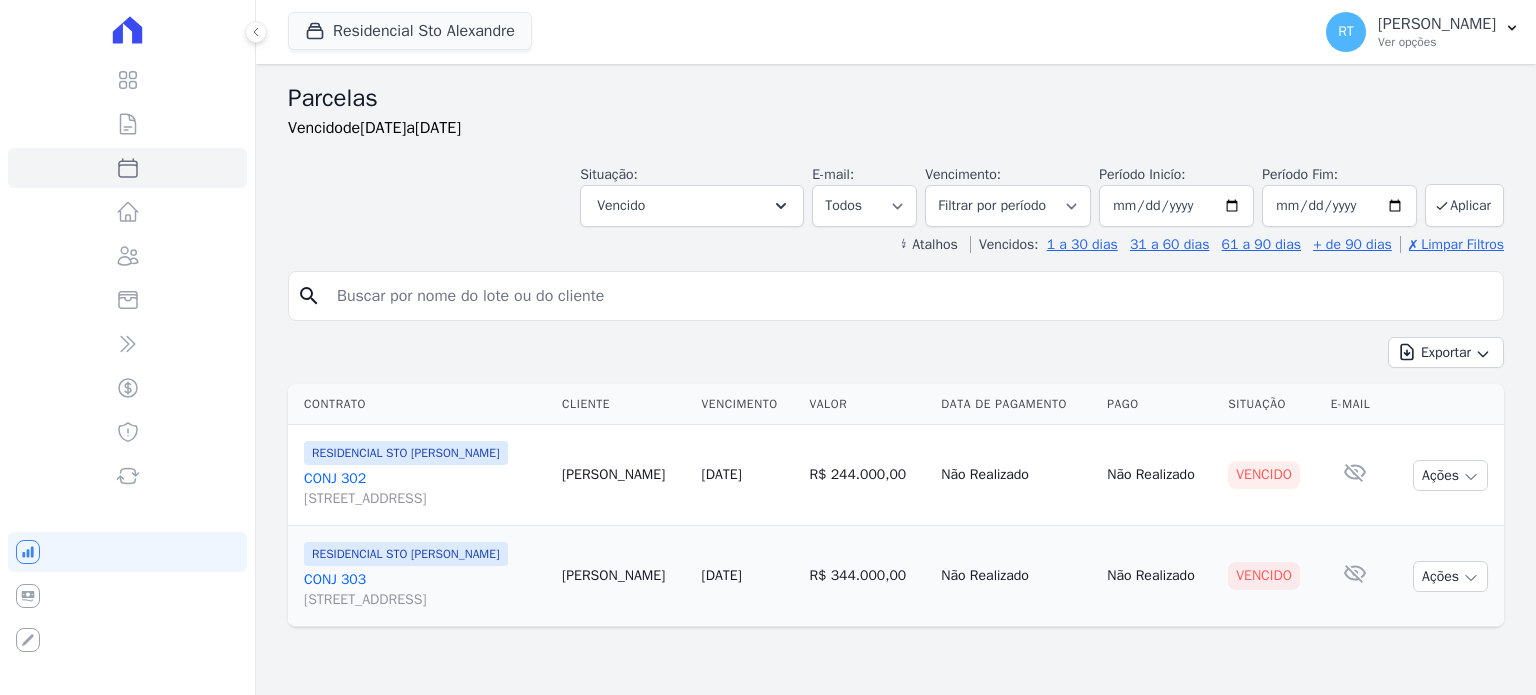 select 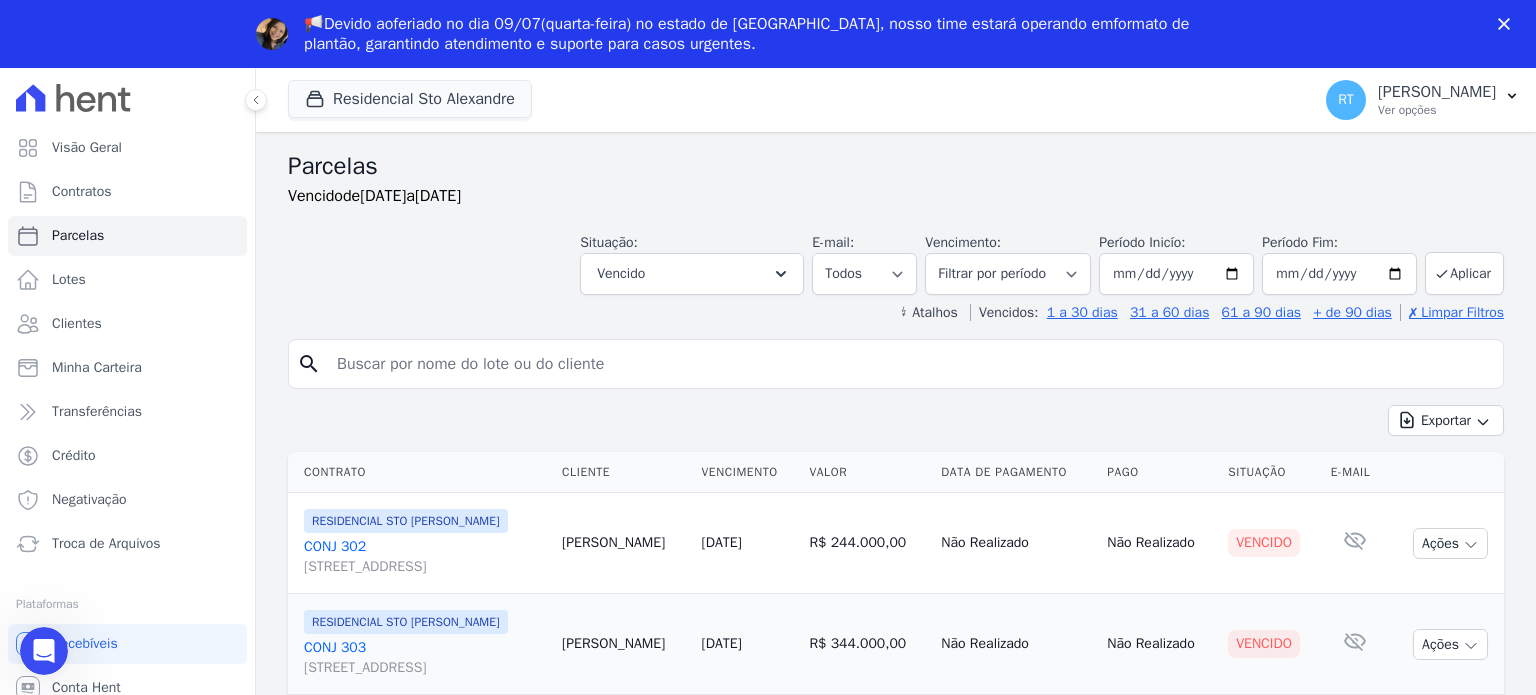 scroll, scrollTop: 0, scrollLeft: 0, axis: both 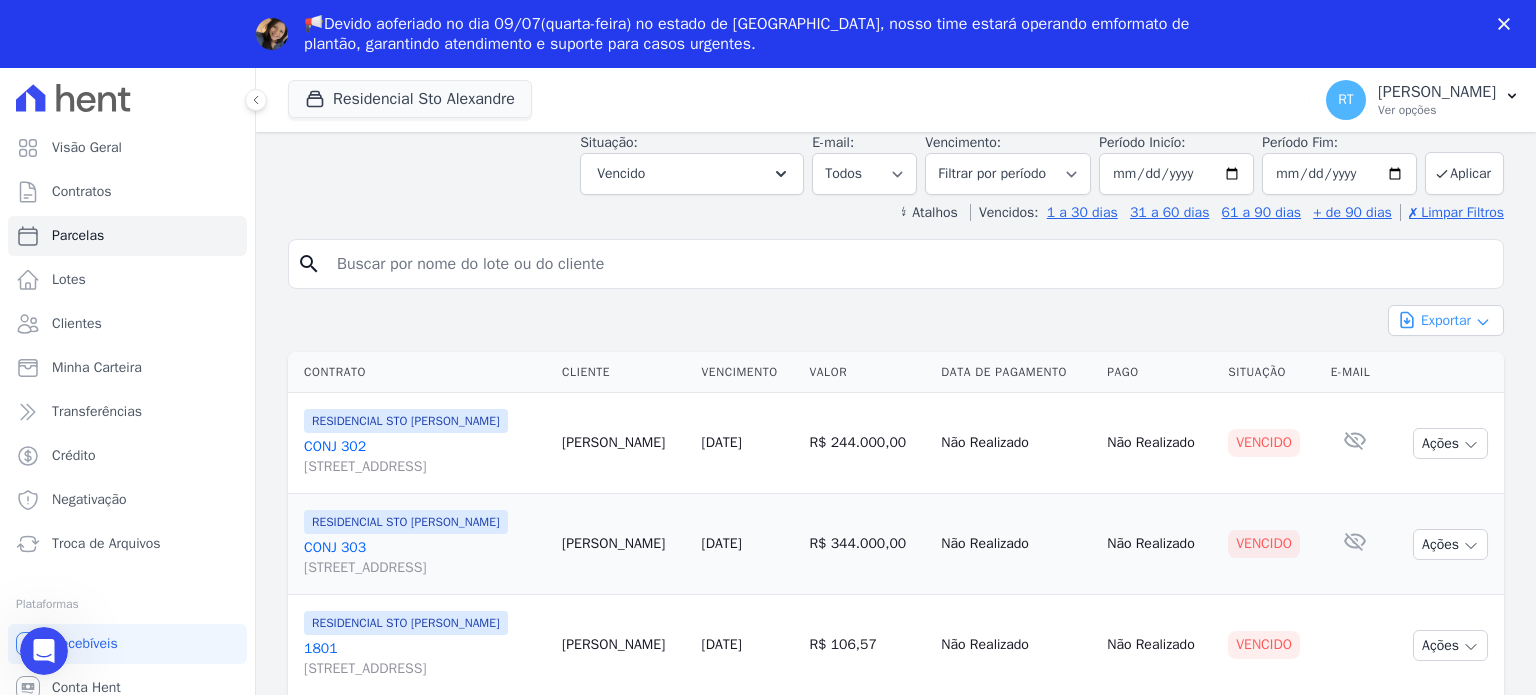 click on "Exportar" at bounding box center [1446, 320] 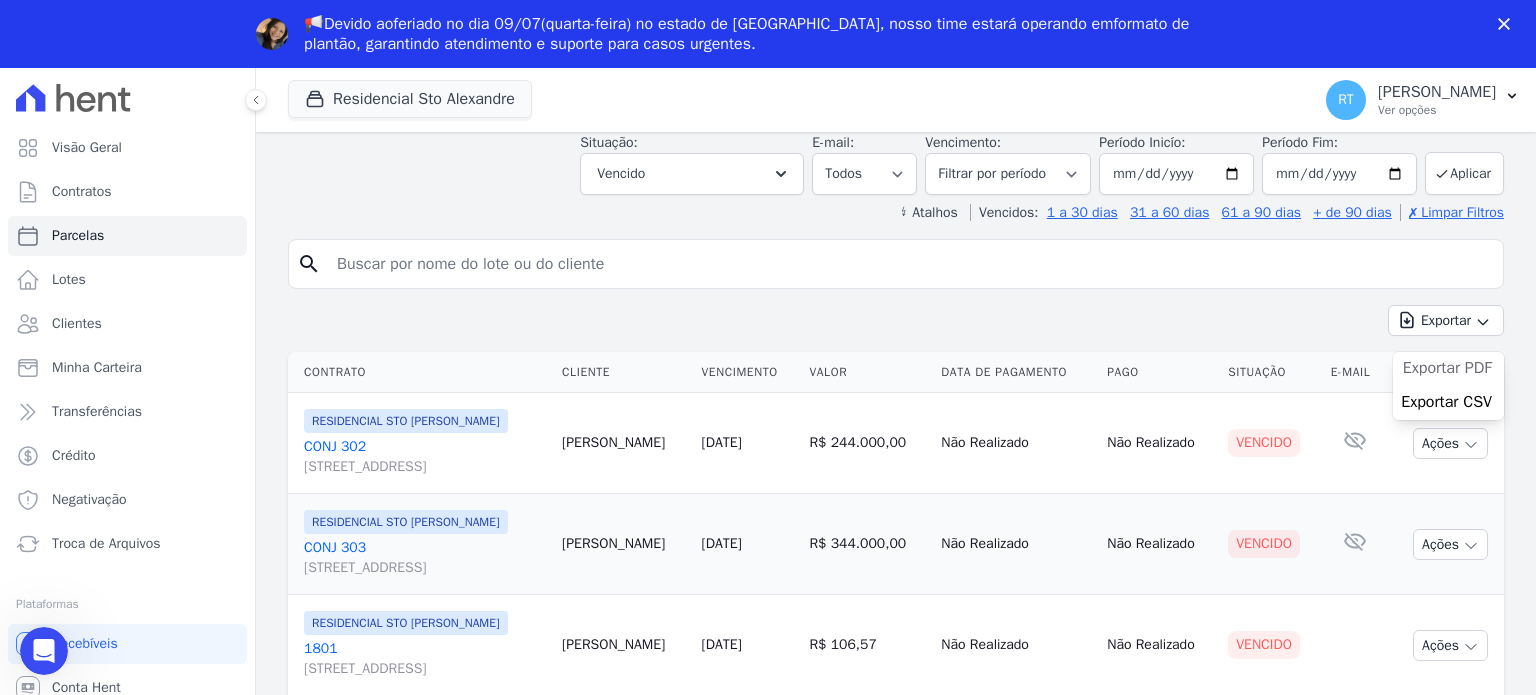 click on "Exportar PDF" at bounding box center [1447, 368] 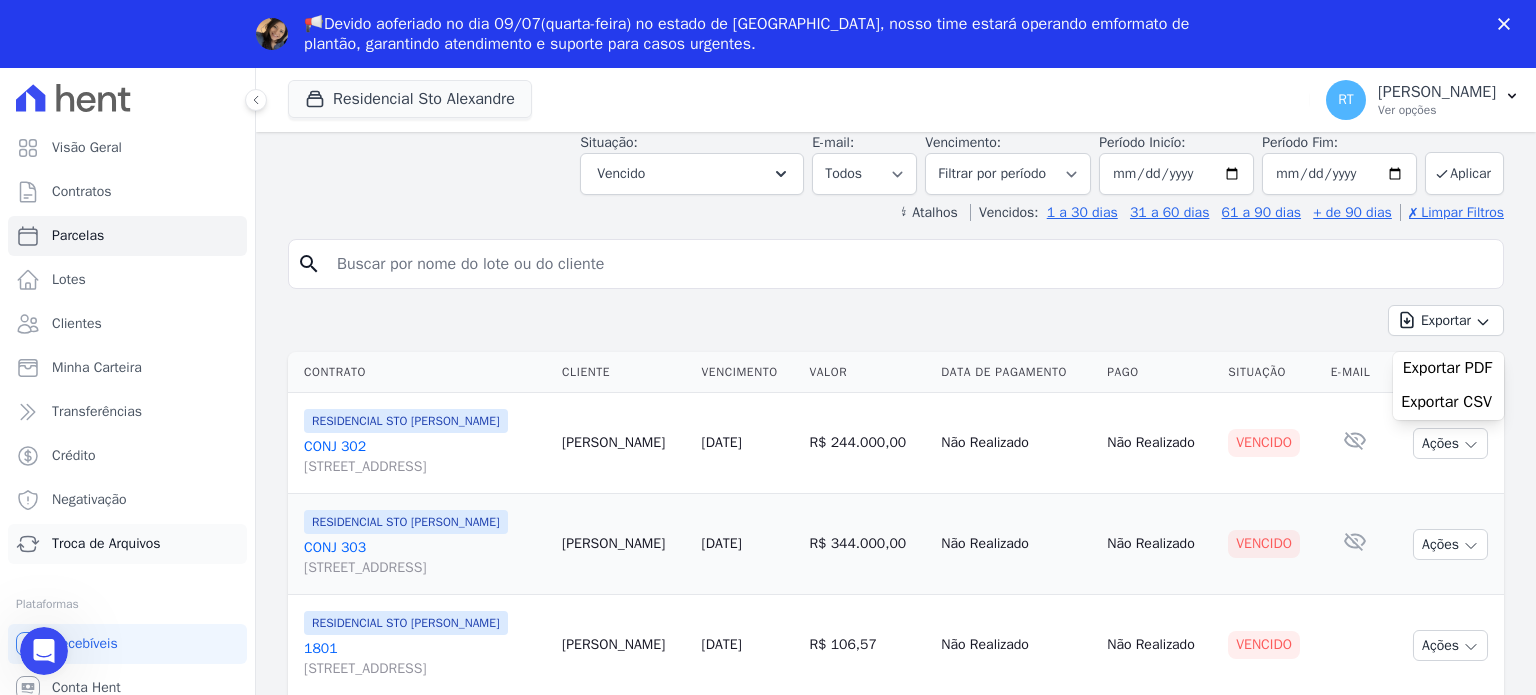 click on "Troca de Arquivos" at bounding box center [106, 544] 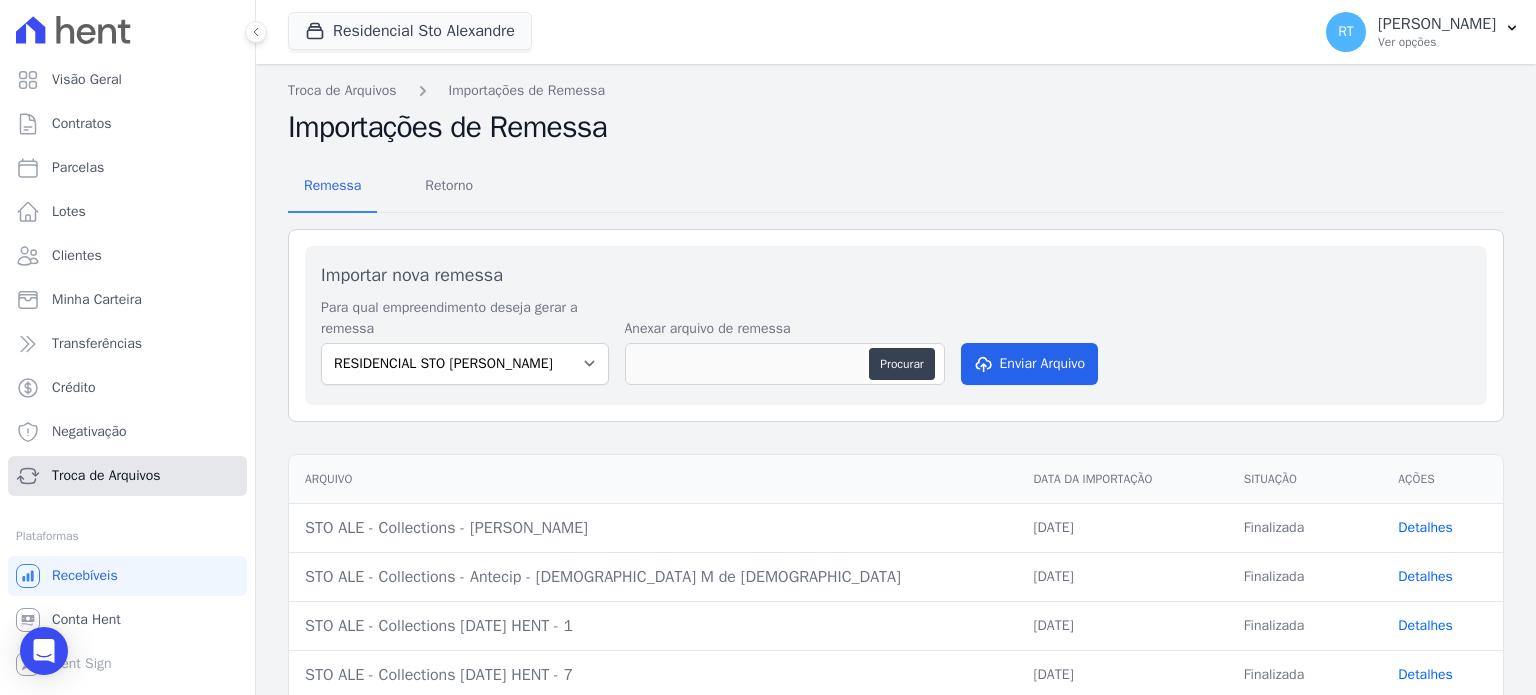 click on "Troca de Arquivos" at bounding box center [106, 476] 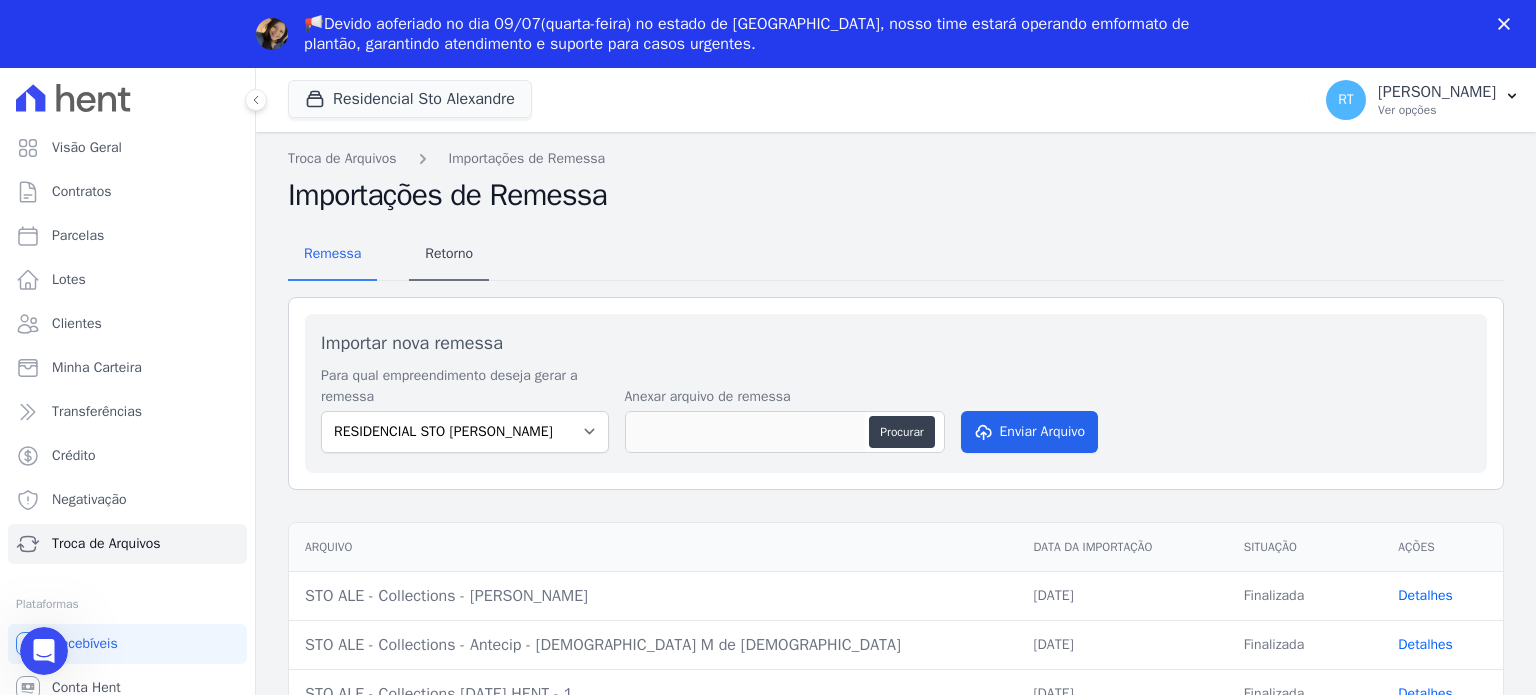 scroll, scrollTop: 0, scrollLeft: 0, axis: both 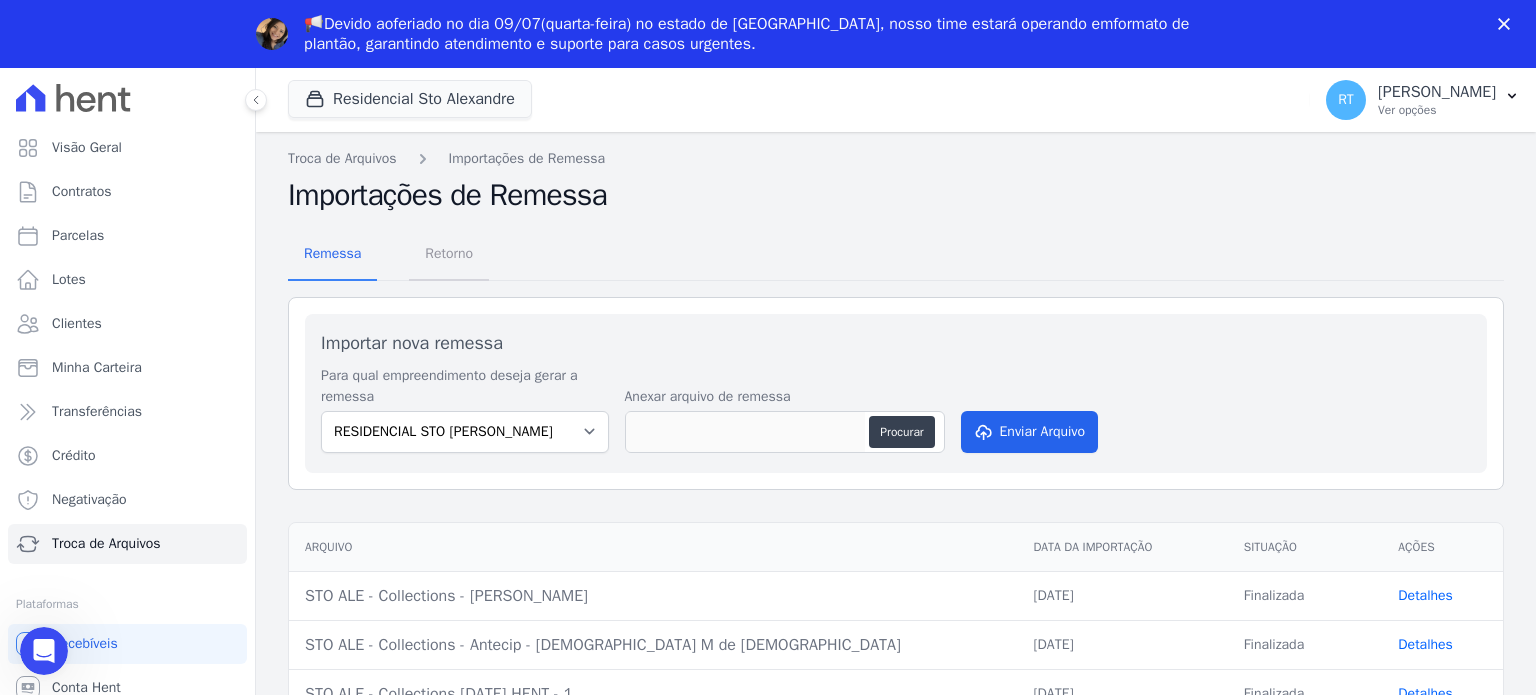 click on "Retorno" at bounding box center (449, 253) 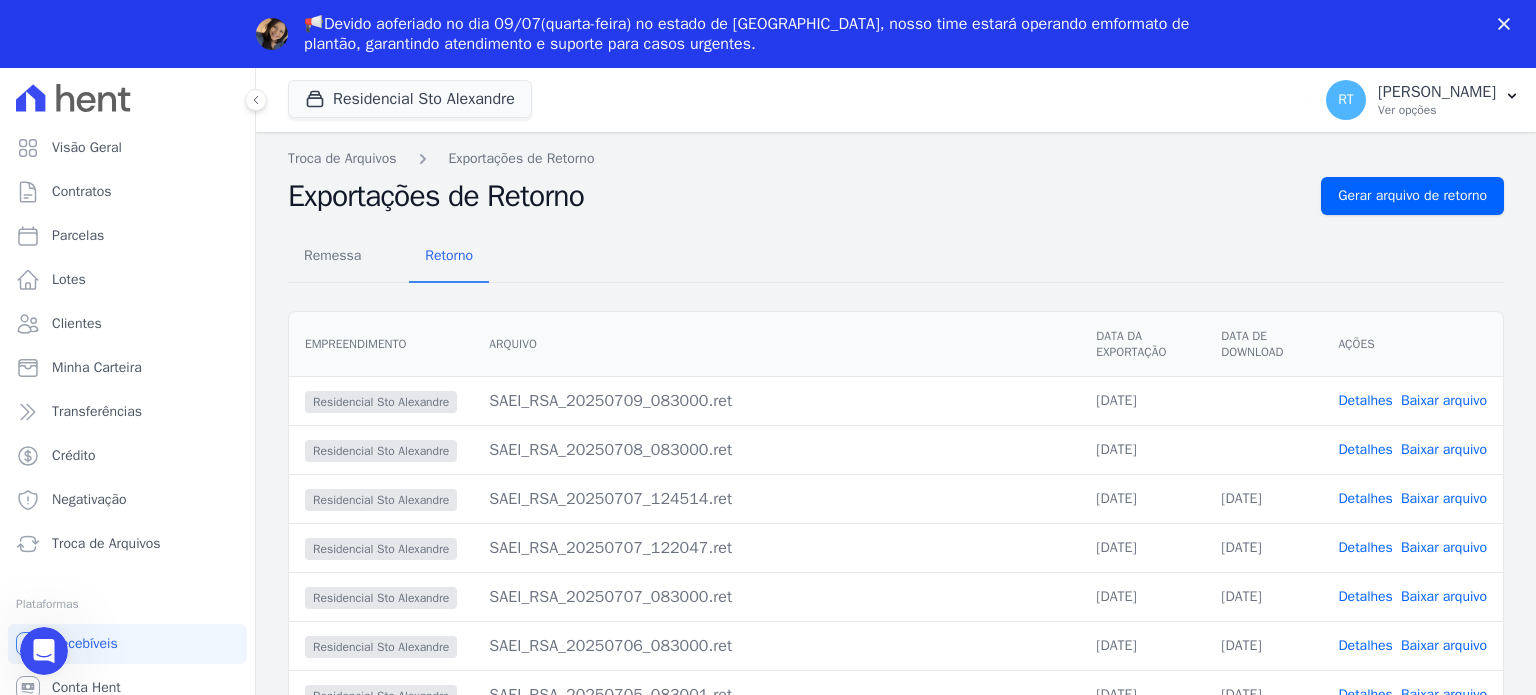 scroll, scrollTop: 0, scrollLeft: 0, axis: both 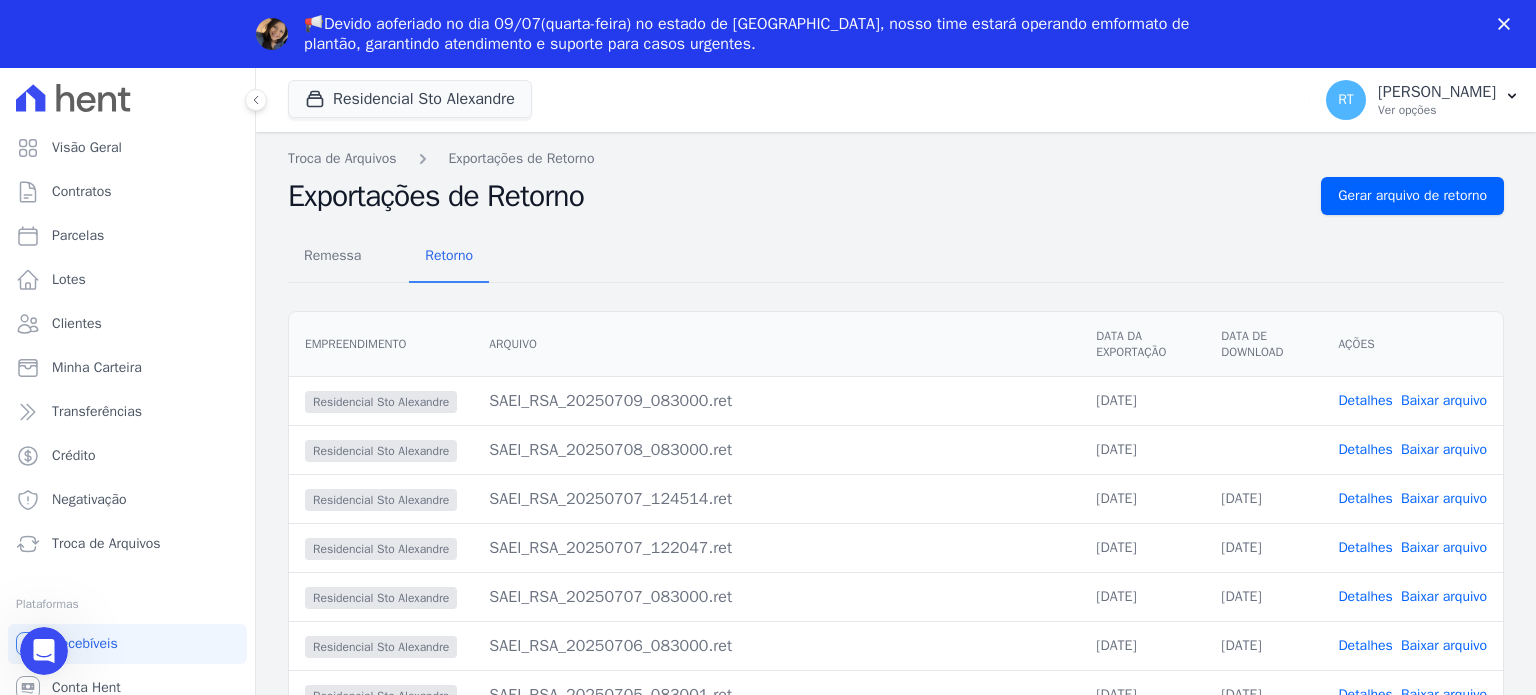 click on "Detalhes" at bounding box center (1365, 449) 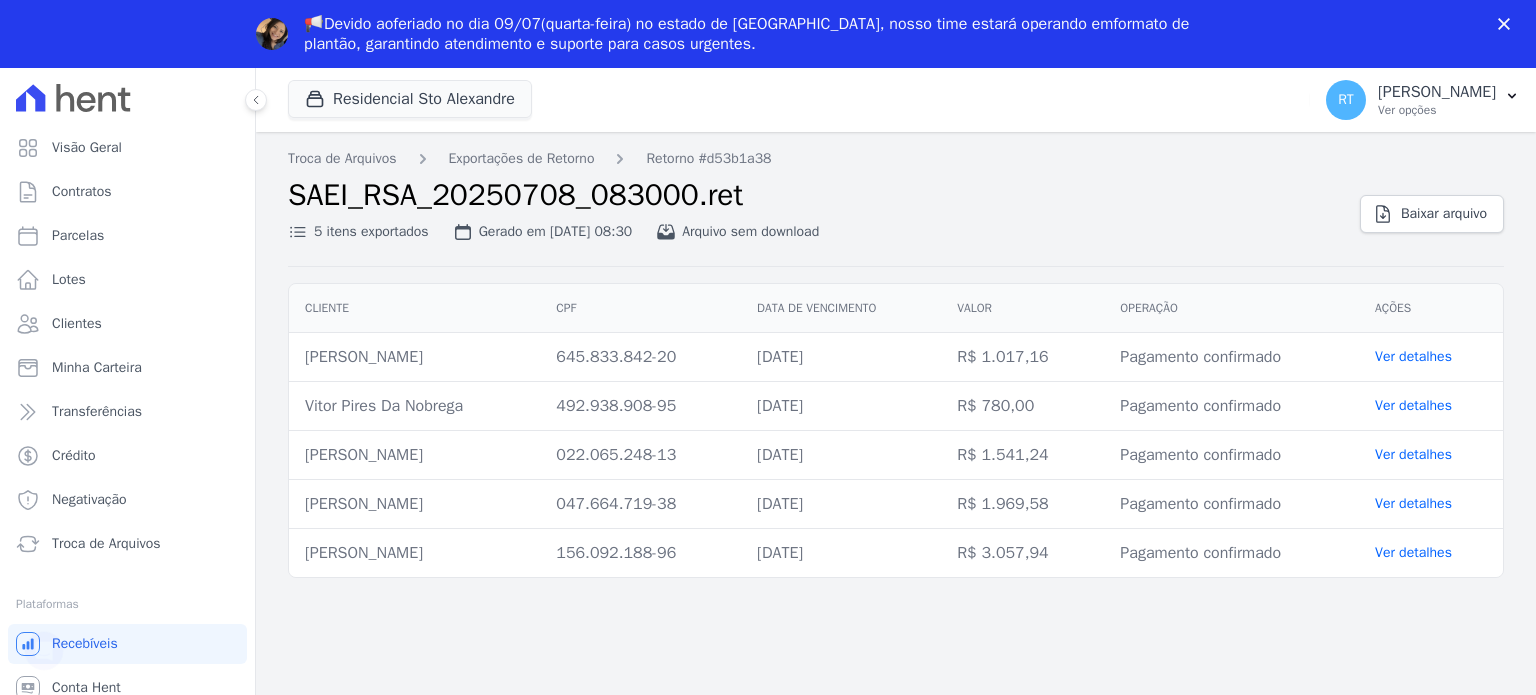 scroll, scrollTop: 0, scrollLeft: 0, axis: both 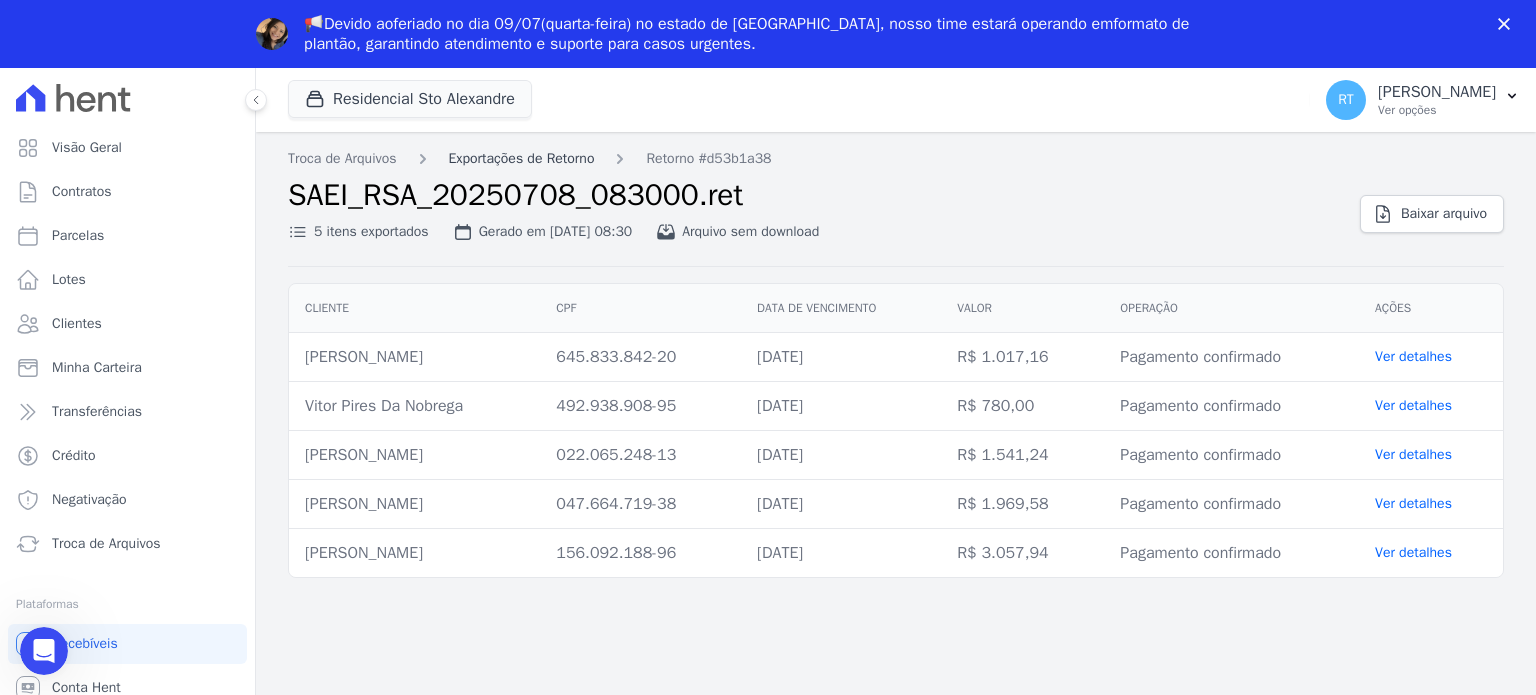 click on "Exportações de Retorno" at bounding box center (522, 158) 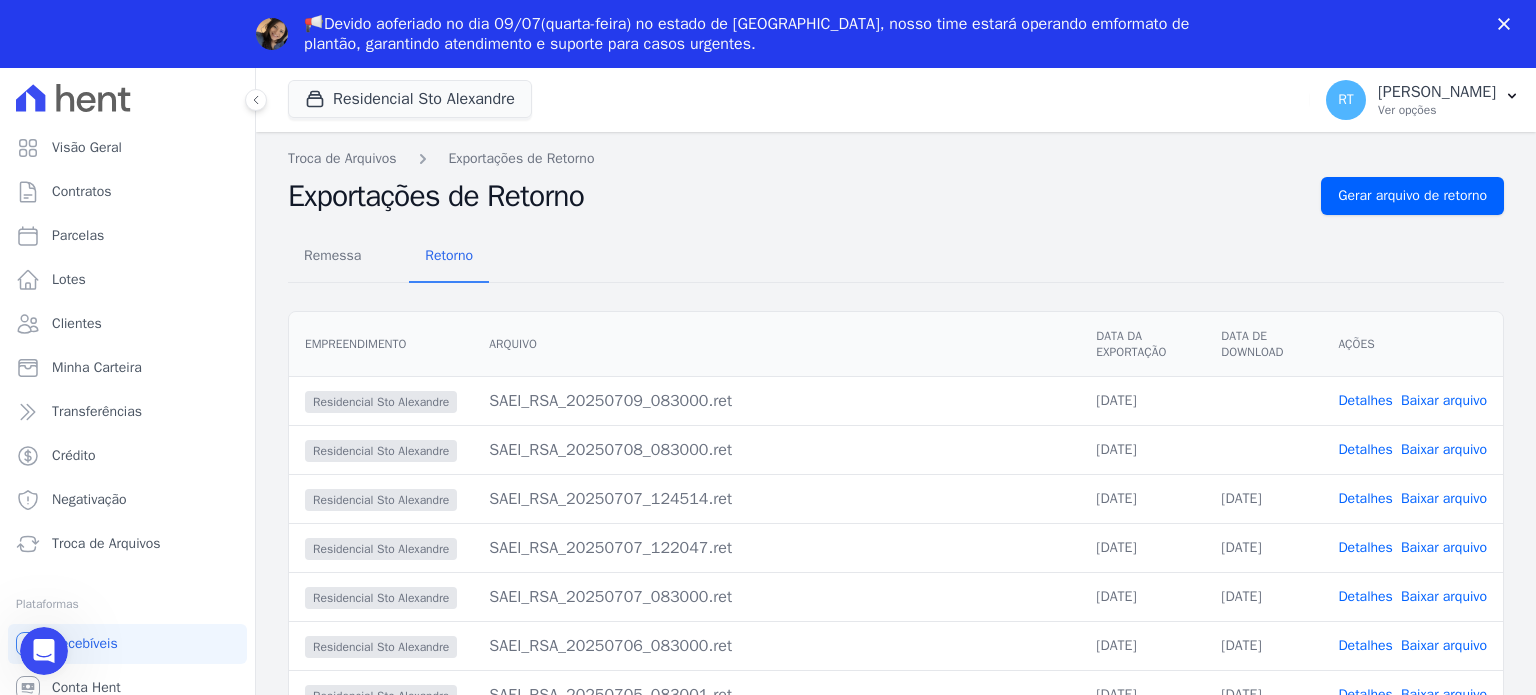 scroll, scrollTop: 0, scrollLeft: 0, axis: both 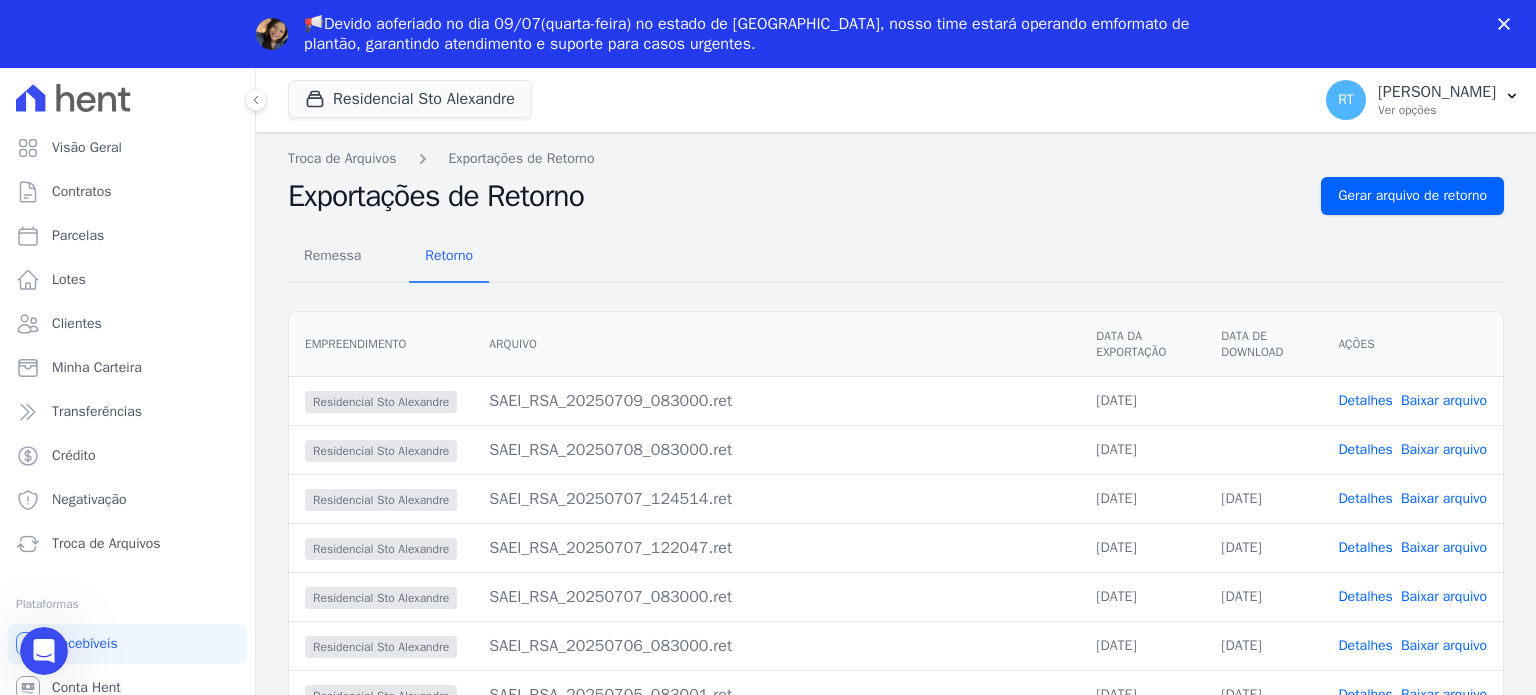 click on "Detalhes" at bounding box center [1365, 400] 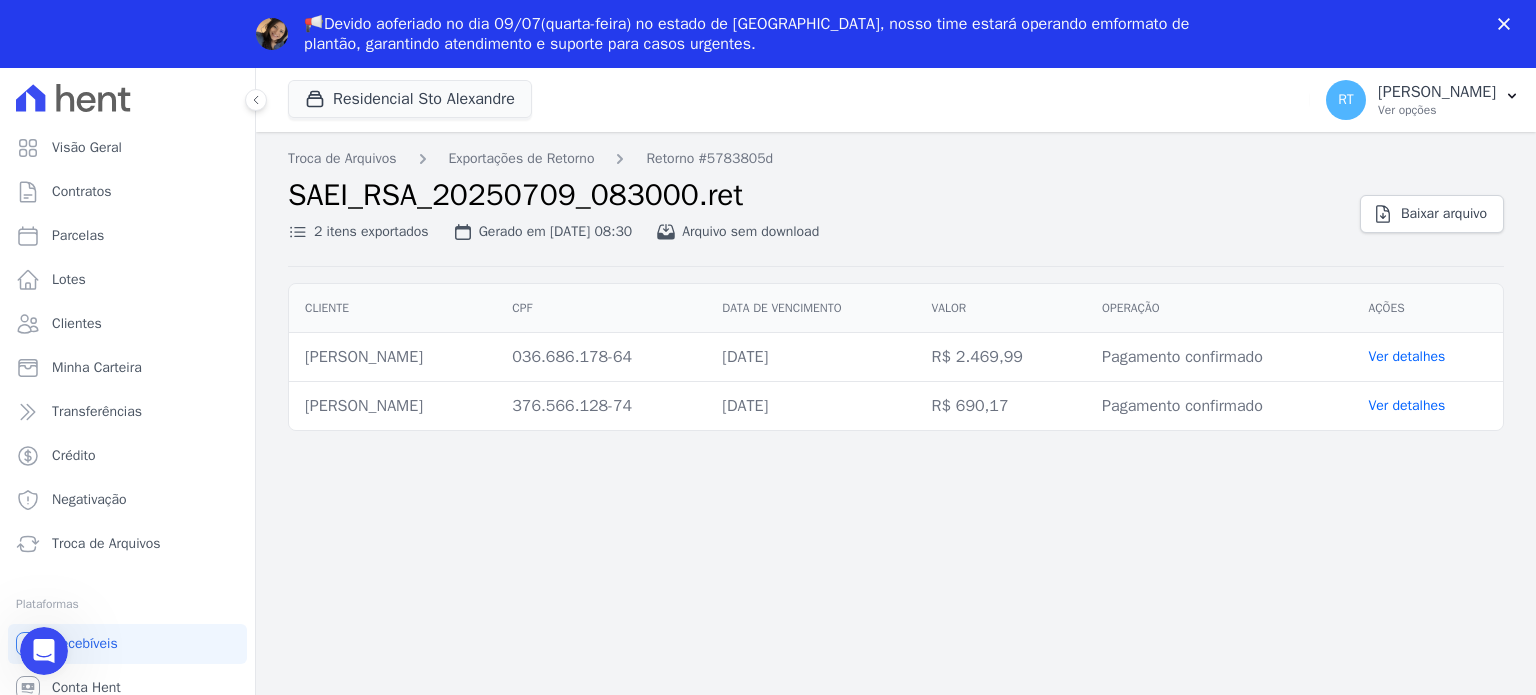 scroll, scrollTop: 0, scrollLeft: 0, axis: both 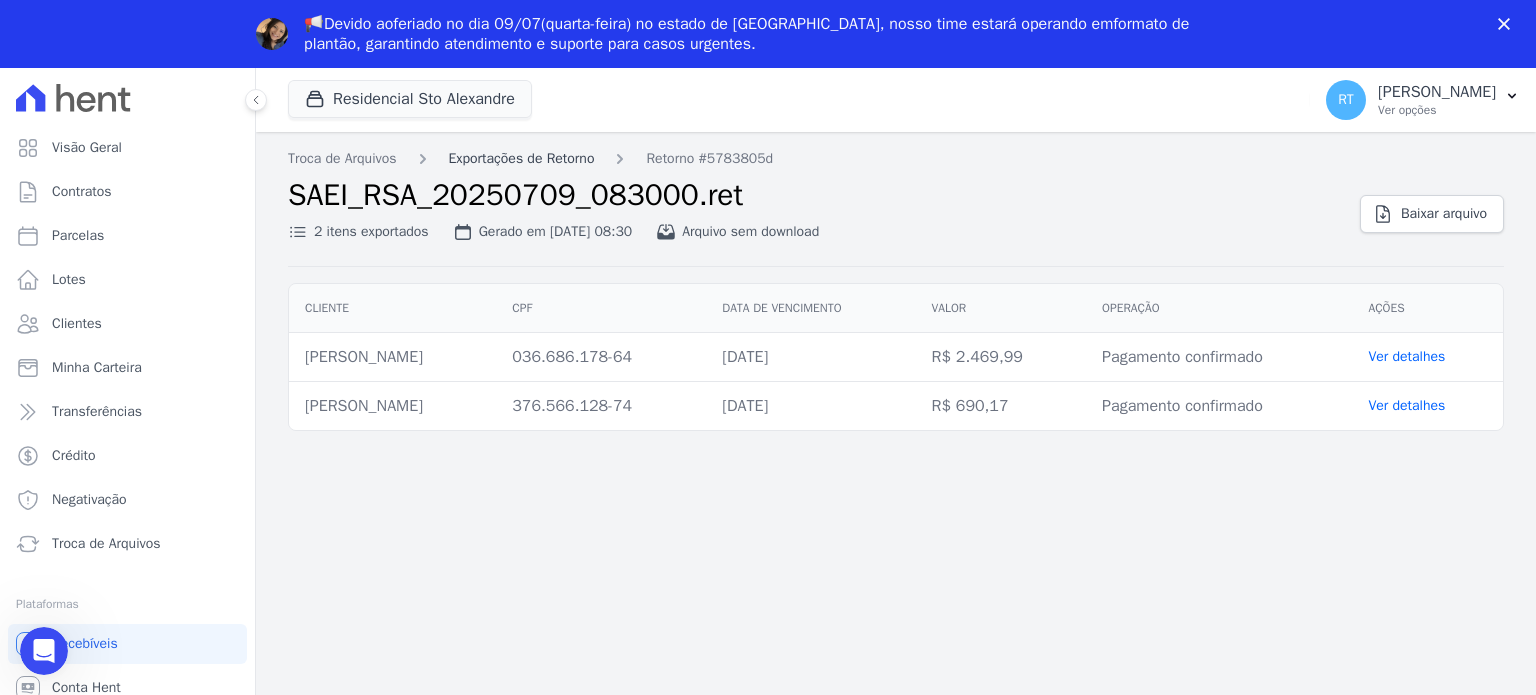 click on "Exportações de Retorno" at bounding box center [522, 158] 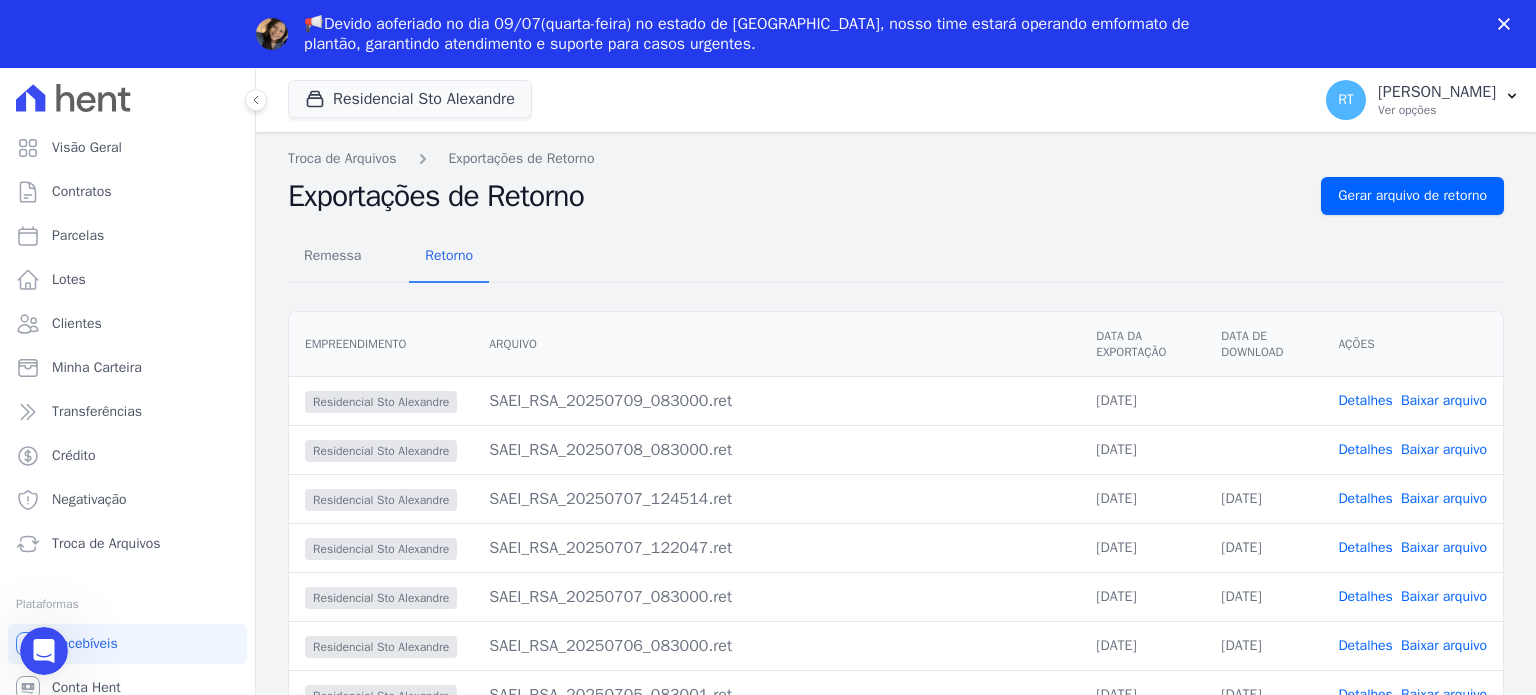 scroll, scrollTop: 0, scrollLeft: 0, axis: both 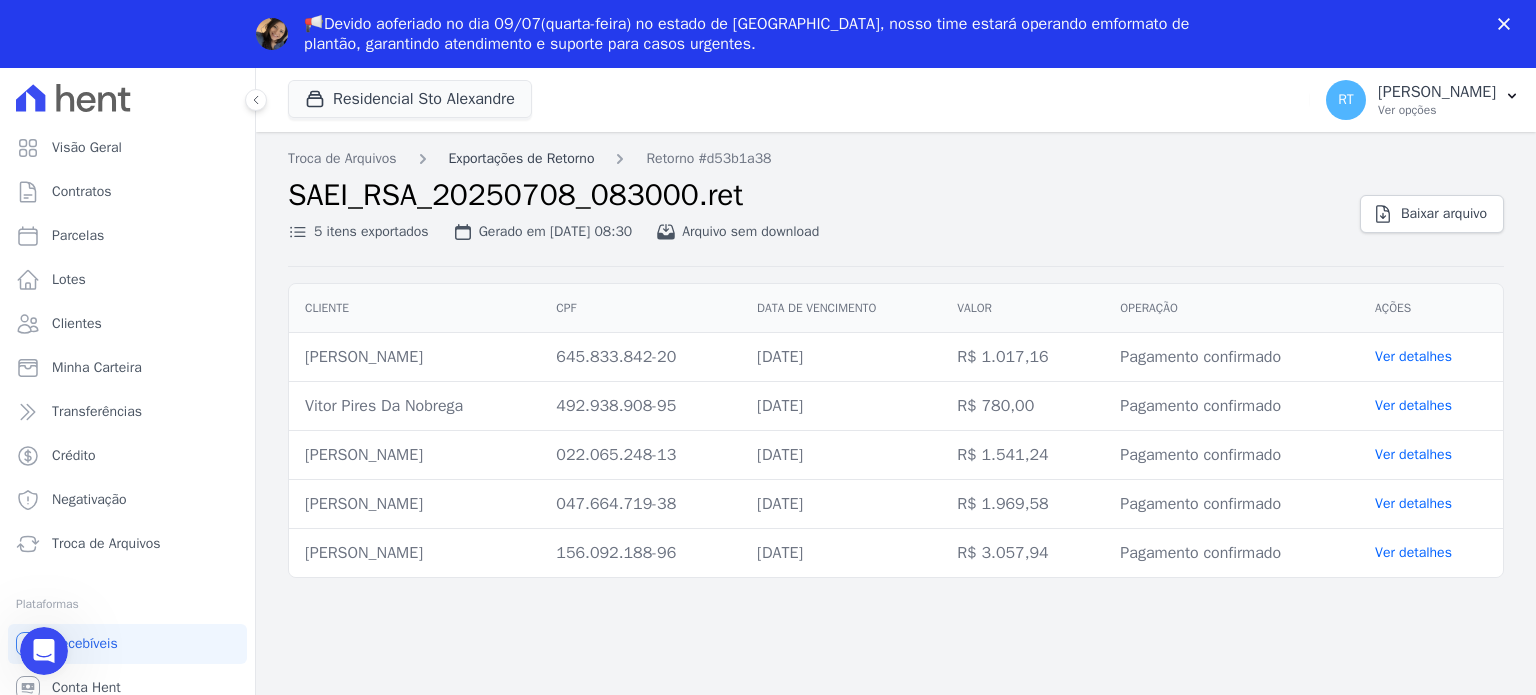 click on "Exportações de Retorno" at bounding box center (522, 158) 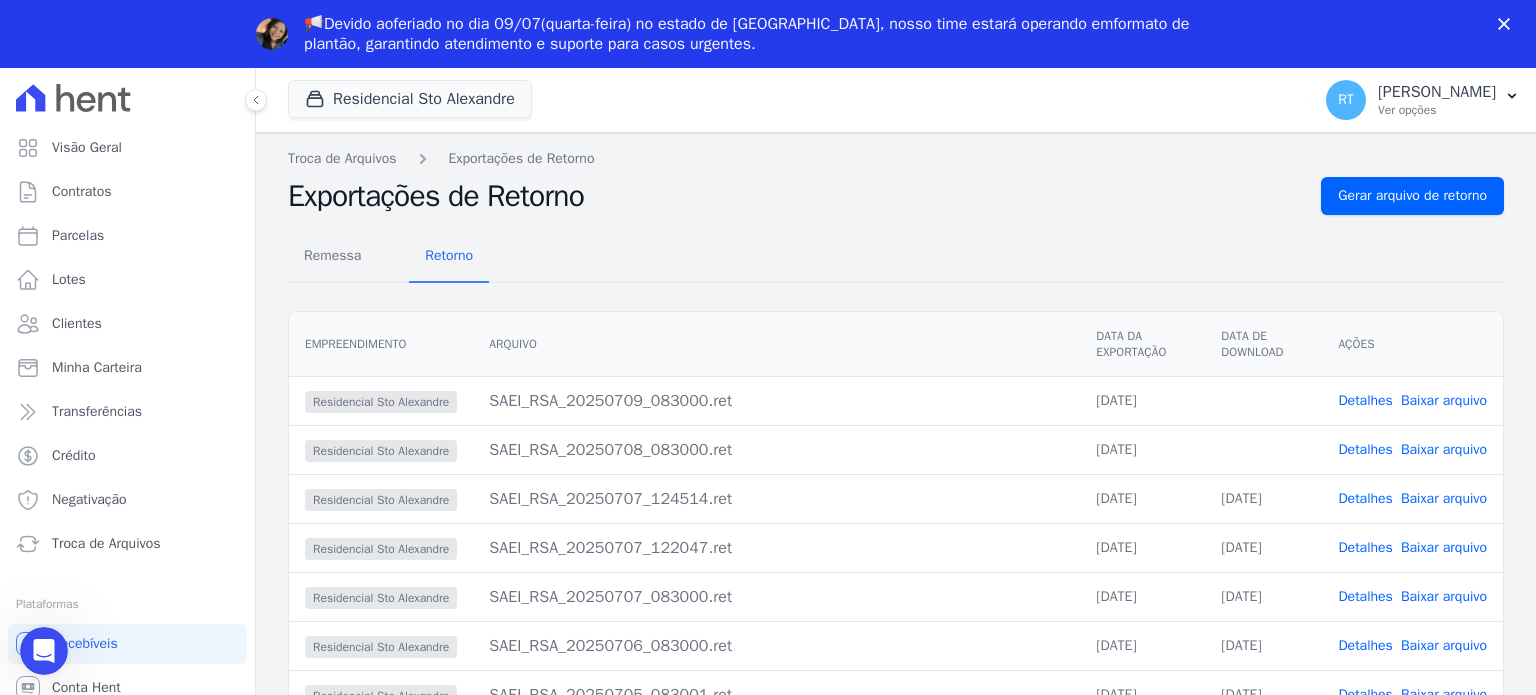 scroll, scrollTop: 0, scrollLeft: 0, axis: both 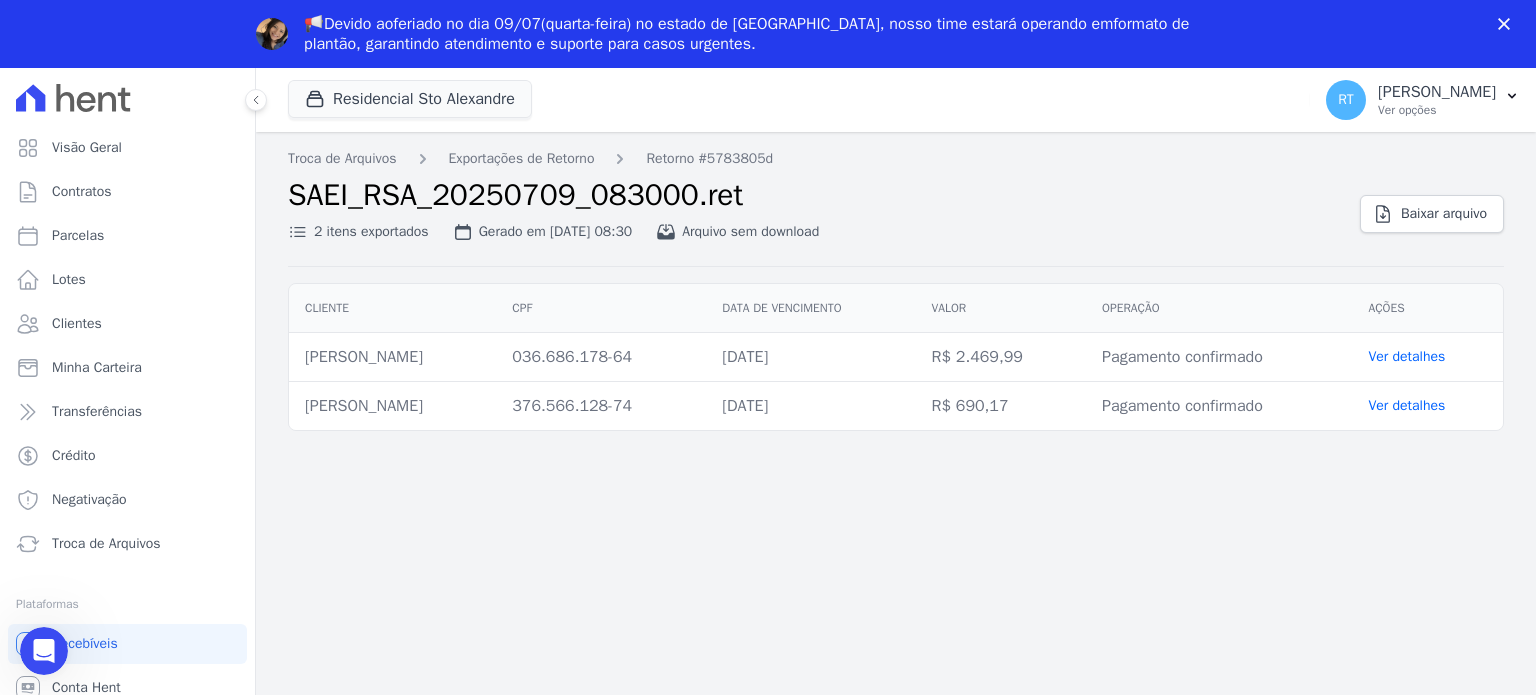 click on "Troca de Arquivos
Exportações de Retorno
Retorno
#5783805d
SAEI_RSA_20250709_083000.ret
2 itens exportados
Gerado em 09/07/2025, 08:30
Arquivo sem download
Baixar arquivo
Cliente
CPF
Data de vencimento
Valor" at bounding box center (896, 447) 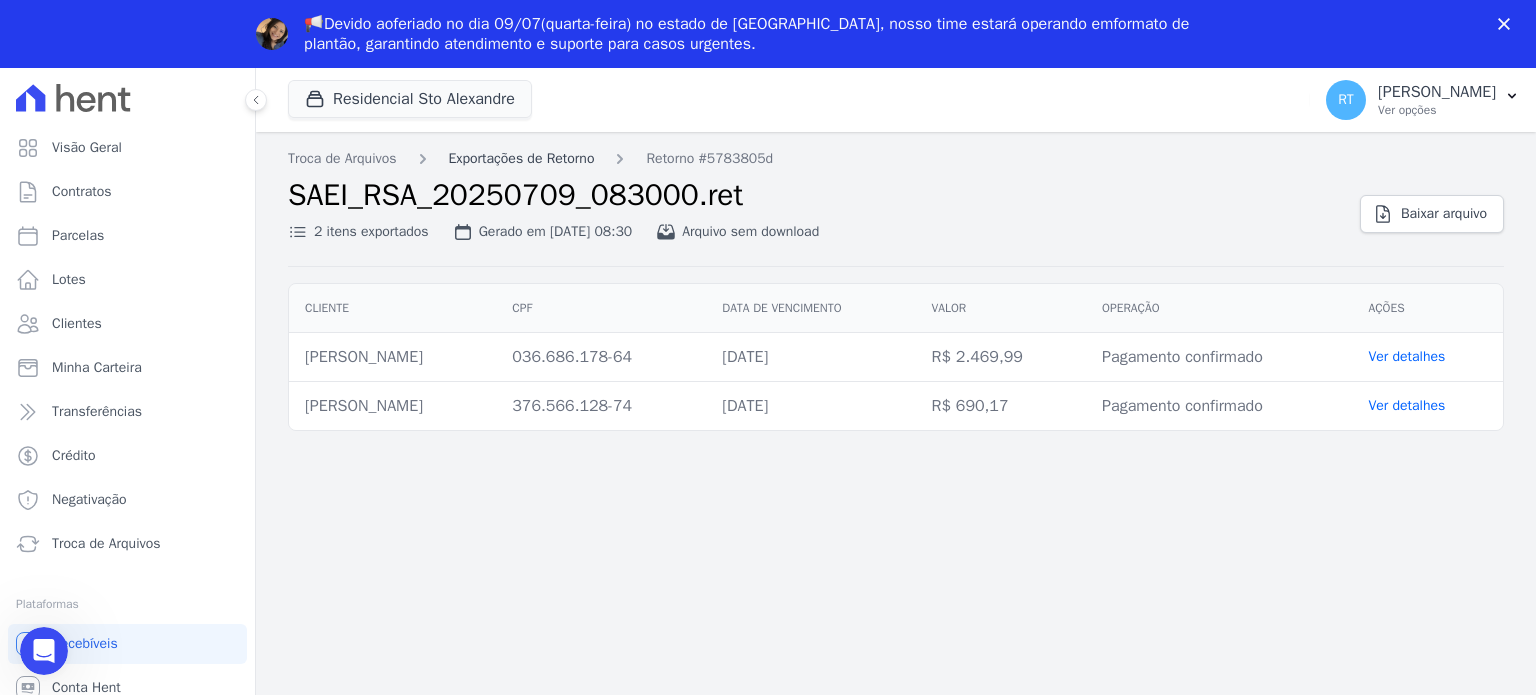 click on "Exportações de Retorno" at bounding box center [522, 158] 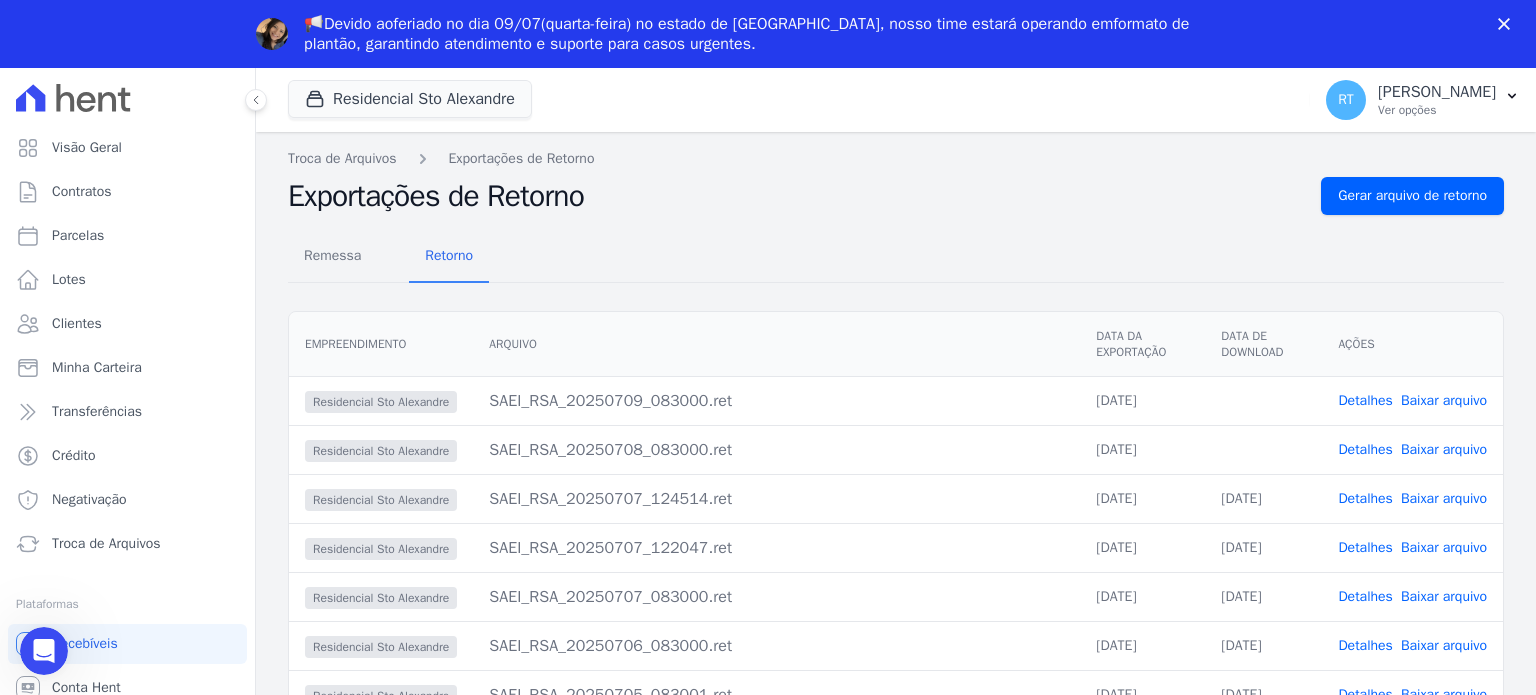 scroll, scrollTop: 0, scrollLeft: 0, axis: both 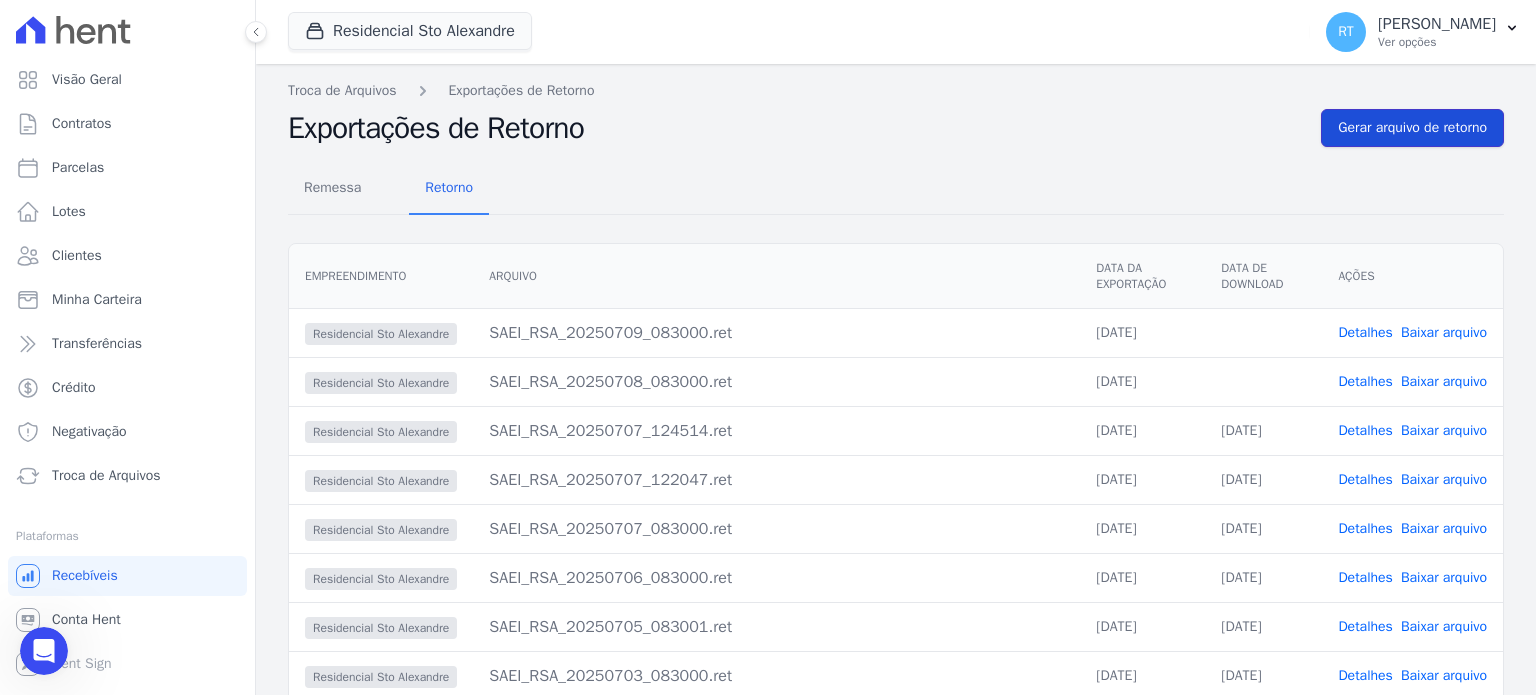 click on "Gerar arquivo de retorno" at bounding box center (1412, 128) 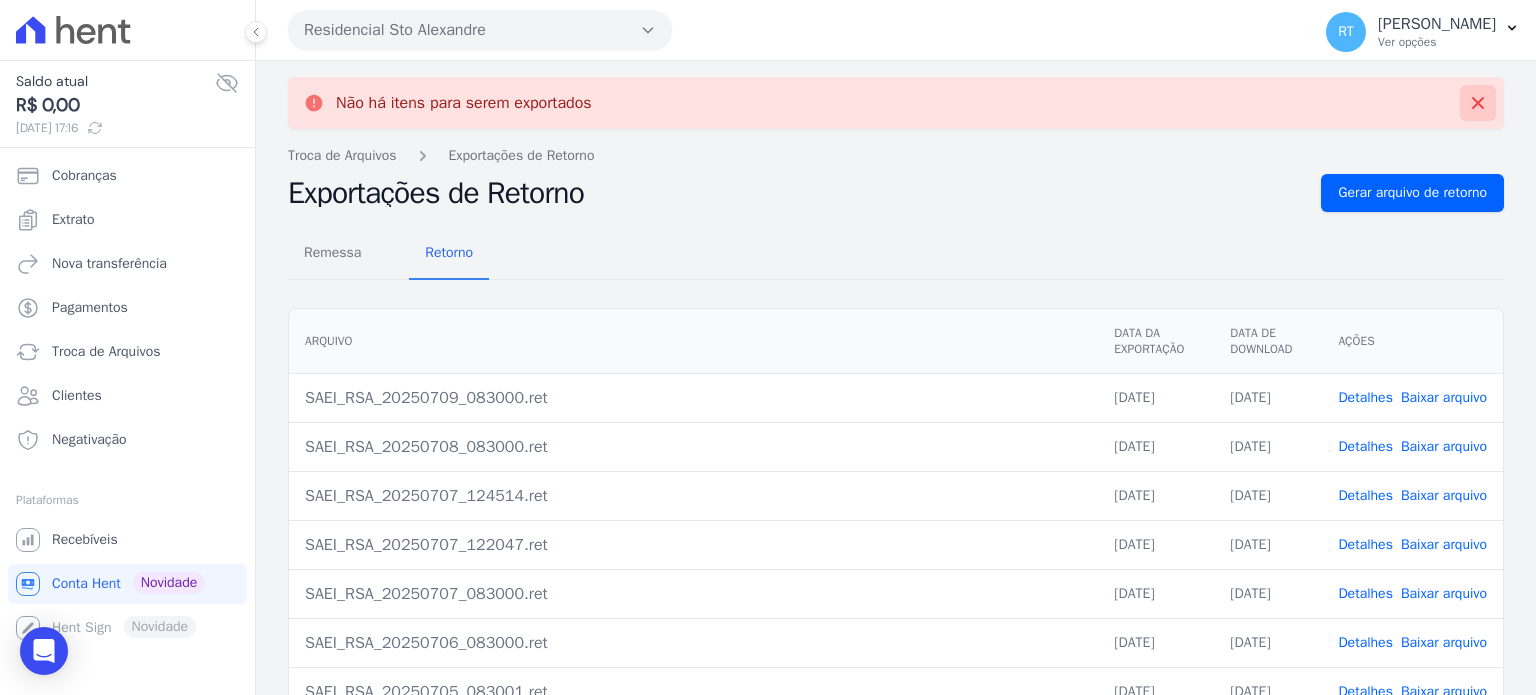 click 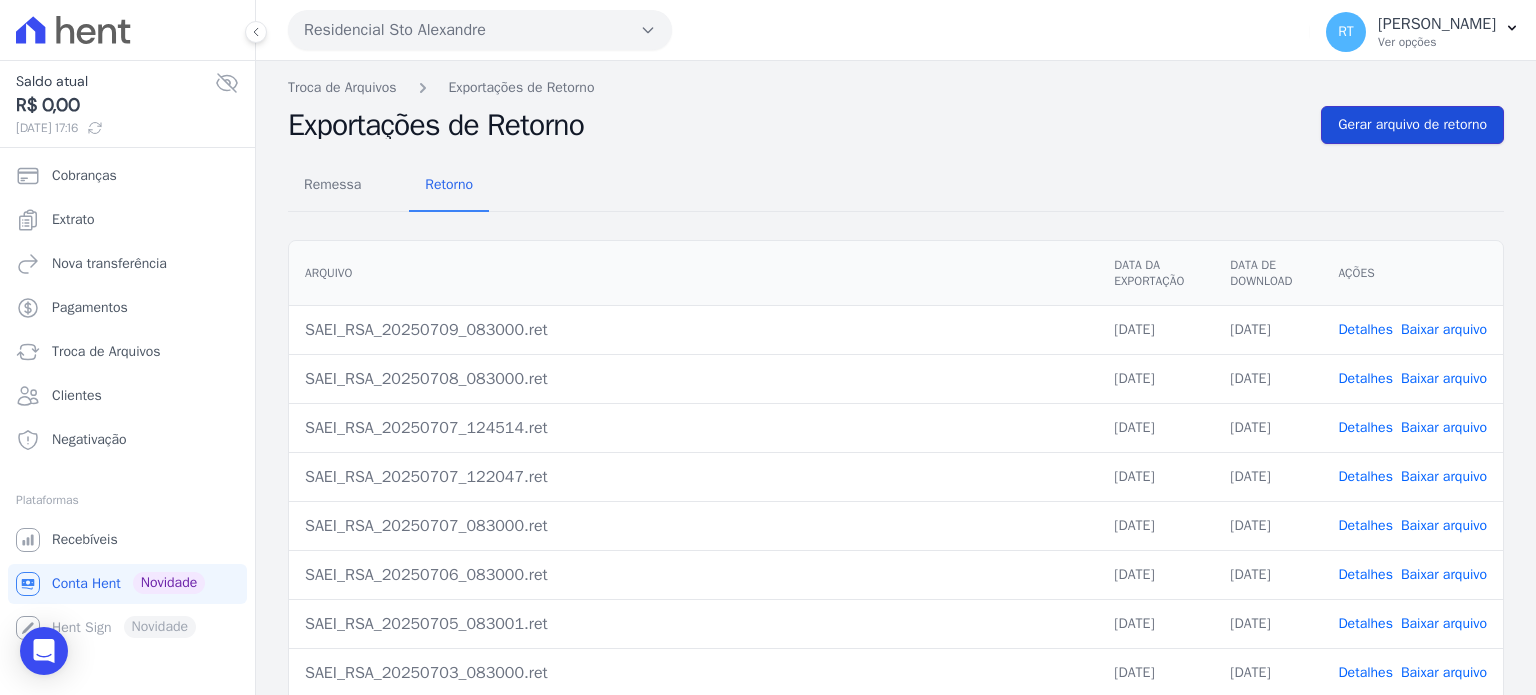 click on "Gerar arquivo de retorno" at bounding box center (1412, 125) 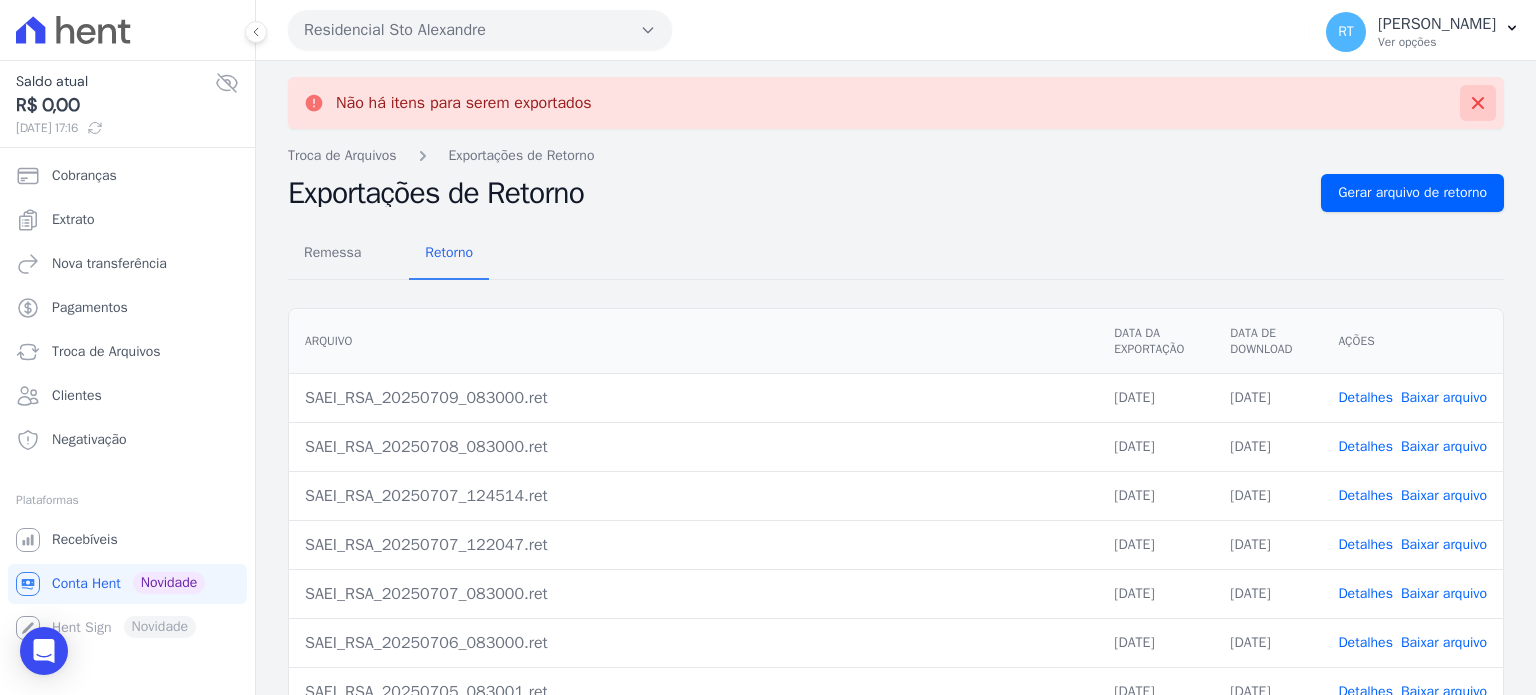 click 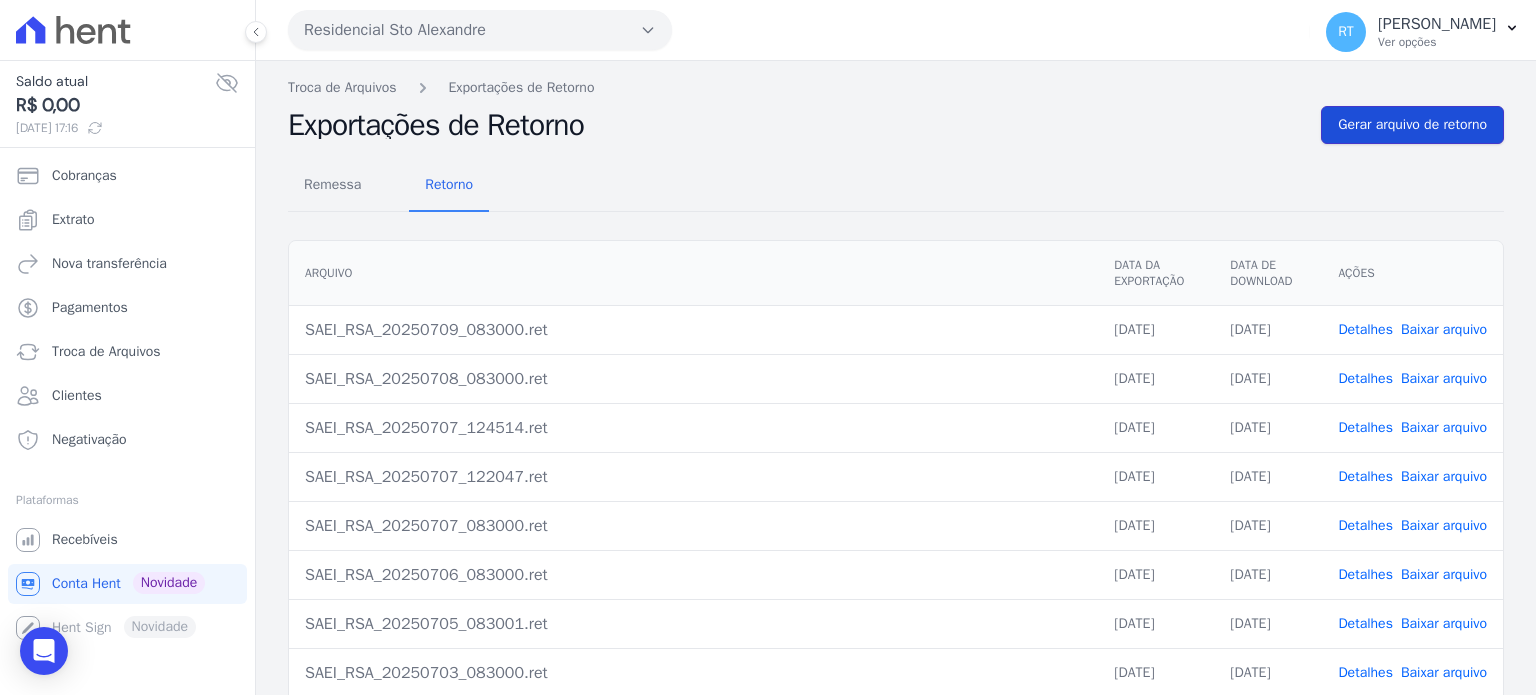 click on "Gerar arquivo de retorno" at bounding box center (1412, 125) 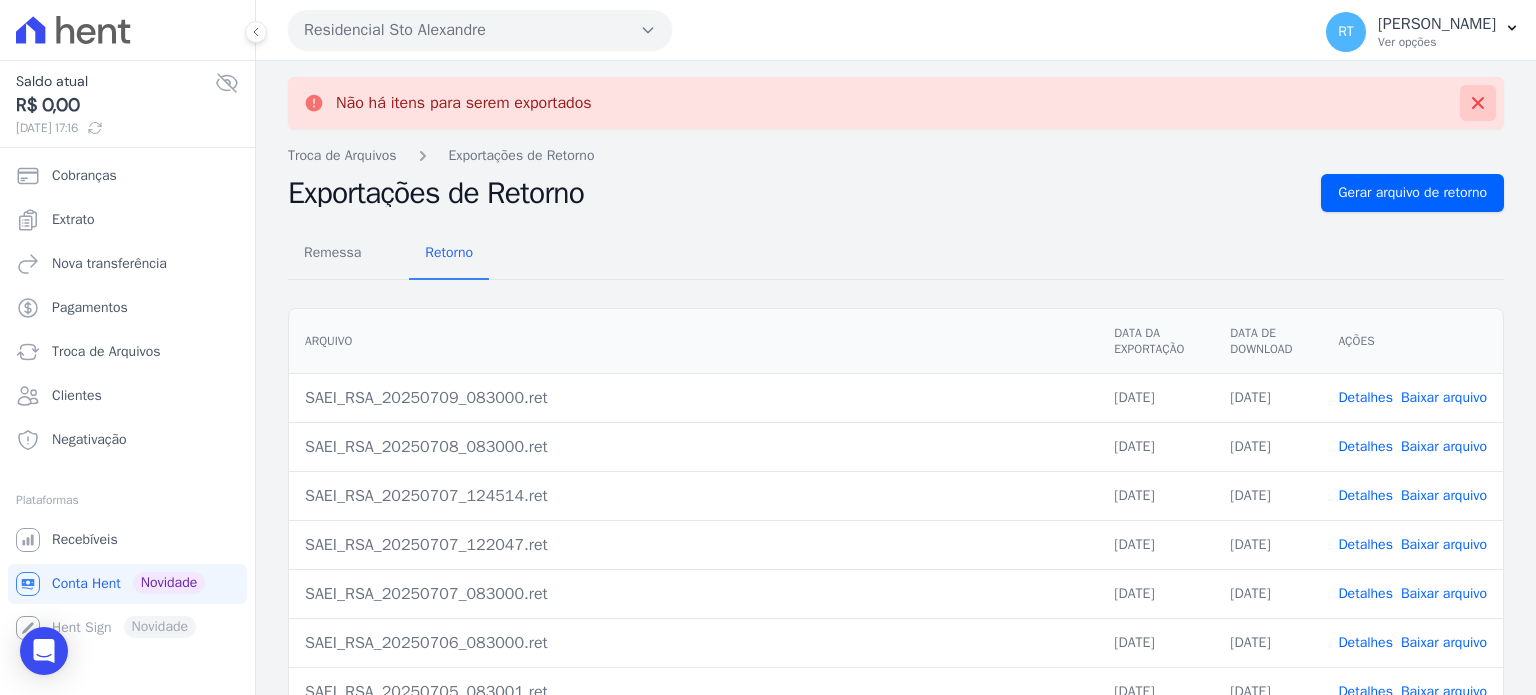 click 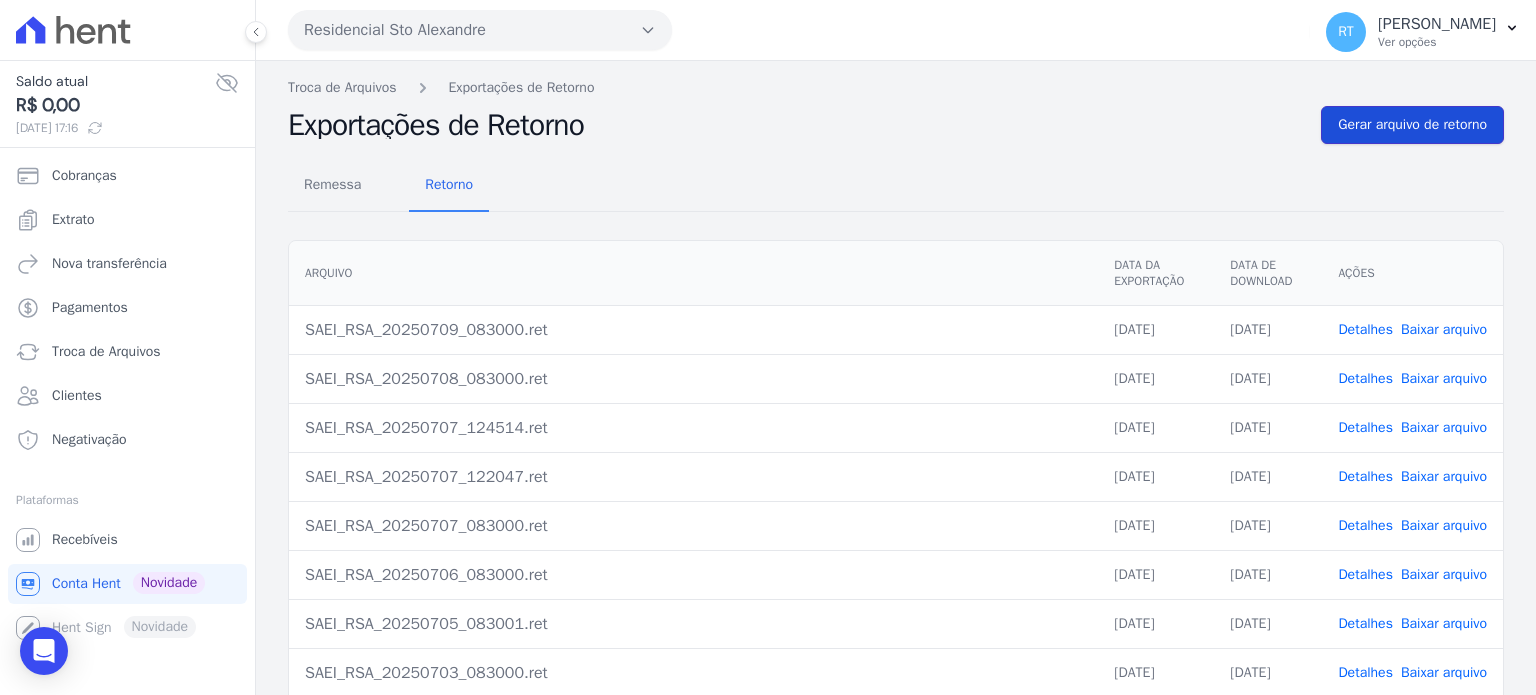 click on "Gerar arquivo de retorno" at bounding box center (1412, 125) 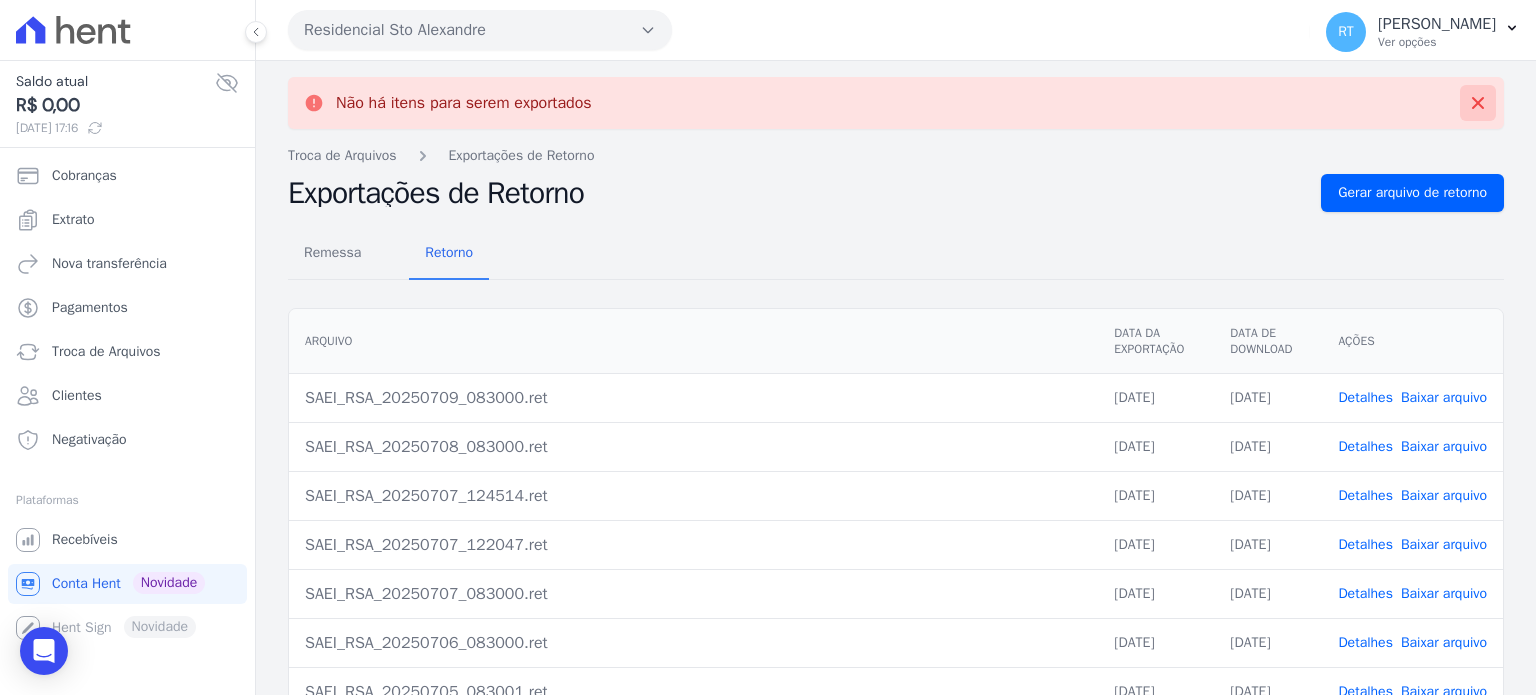 click 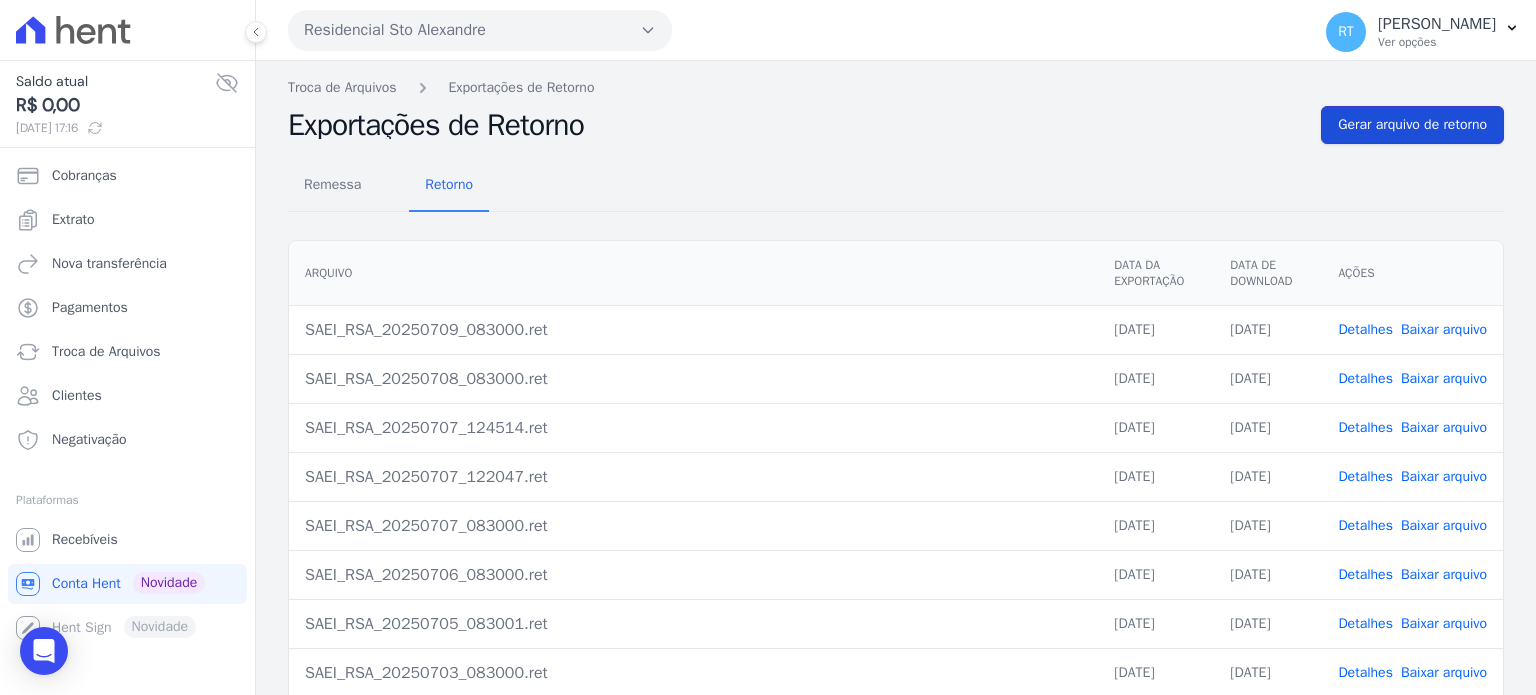 click on "Gerar arquivo de retorno" at bounding box center (1412, 125) 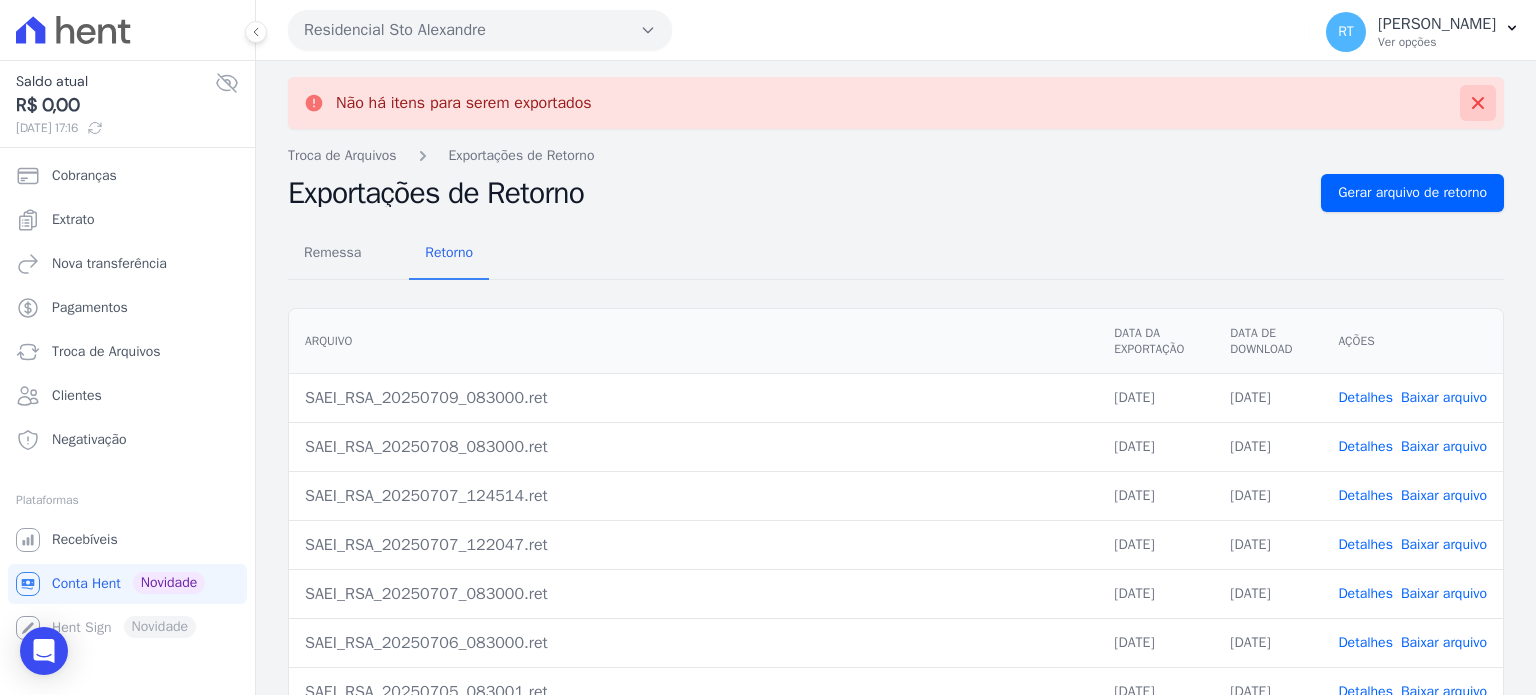 click 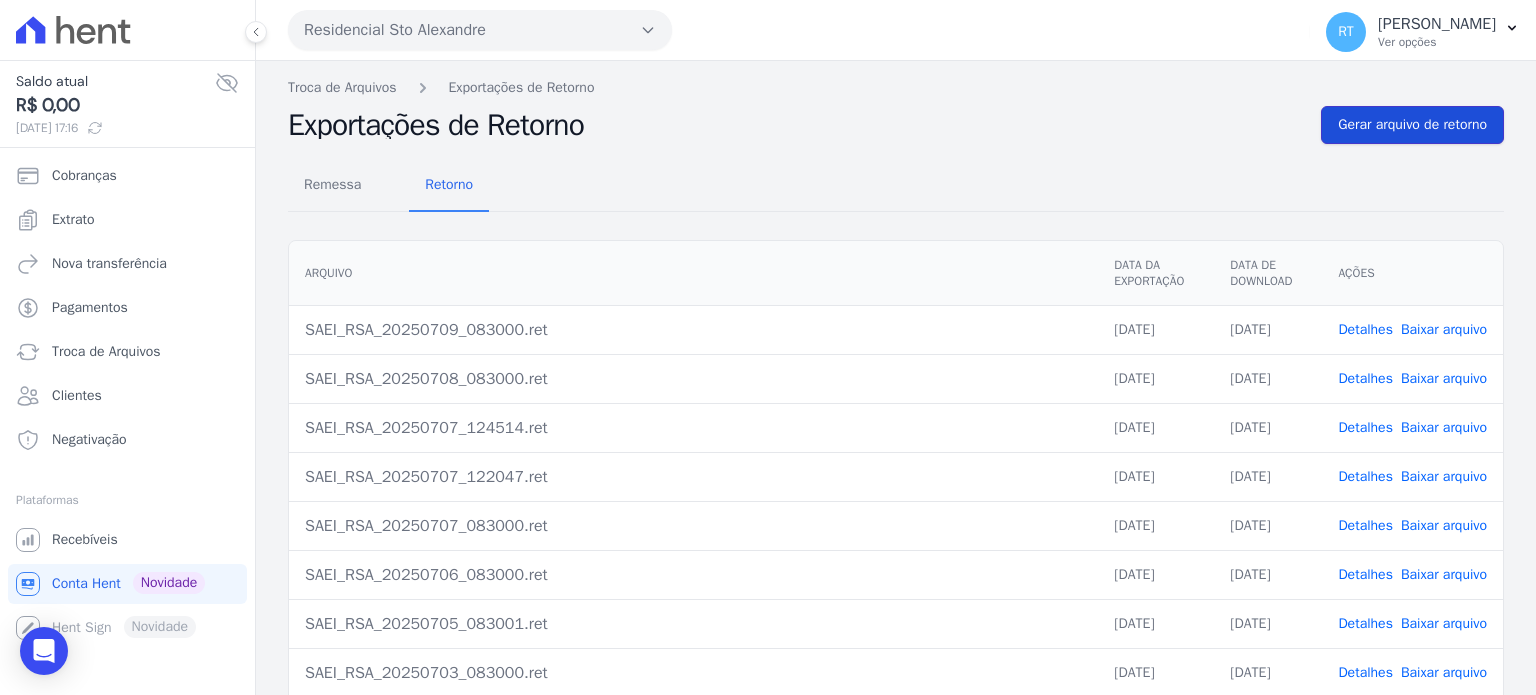 click on "Gerar arquivo de retorno" at bounding box center [1412, 125] 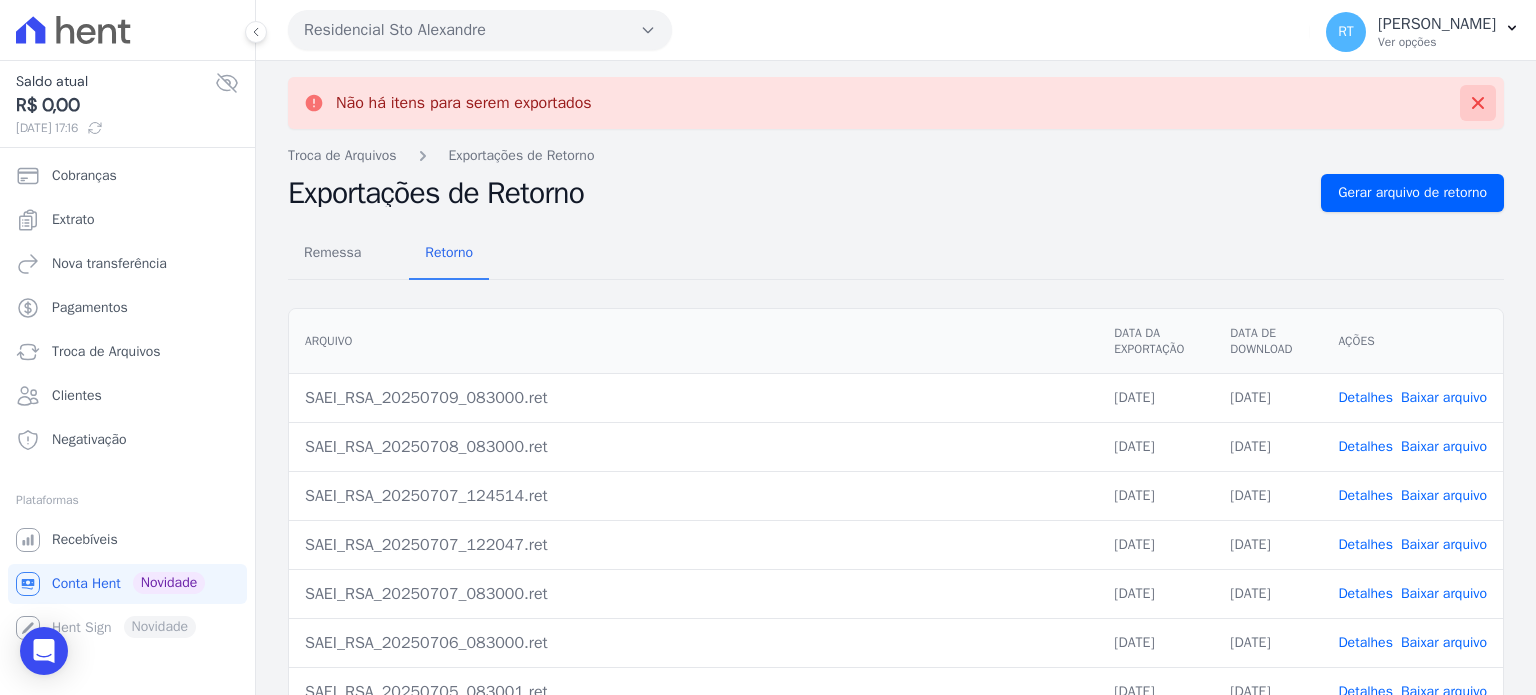 click at bounding box center (1478, 103) 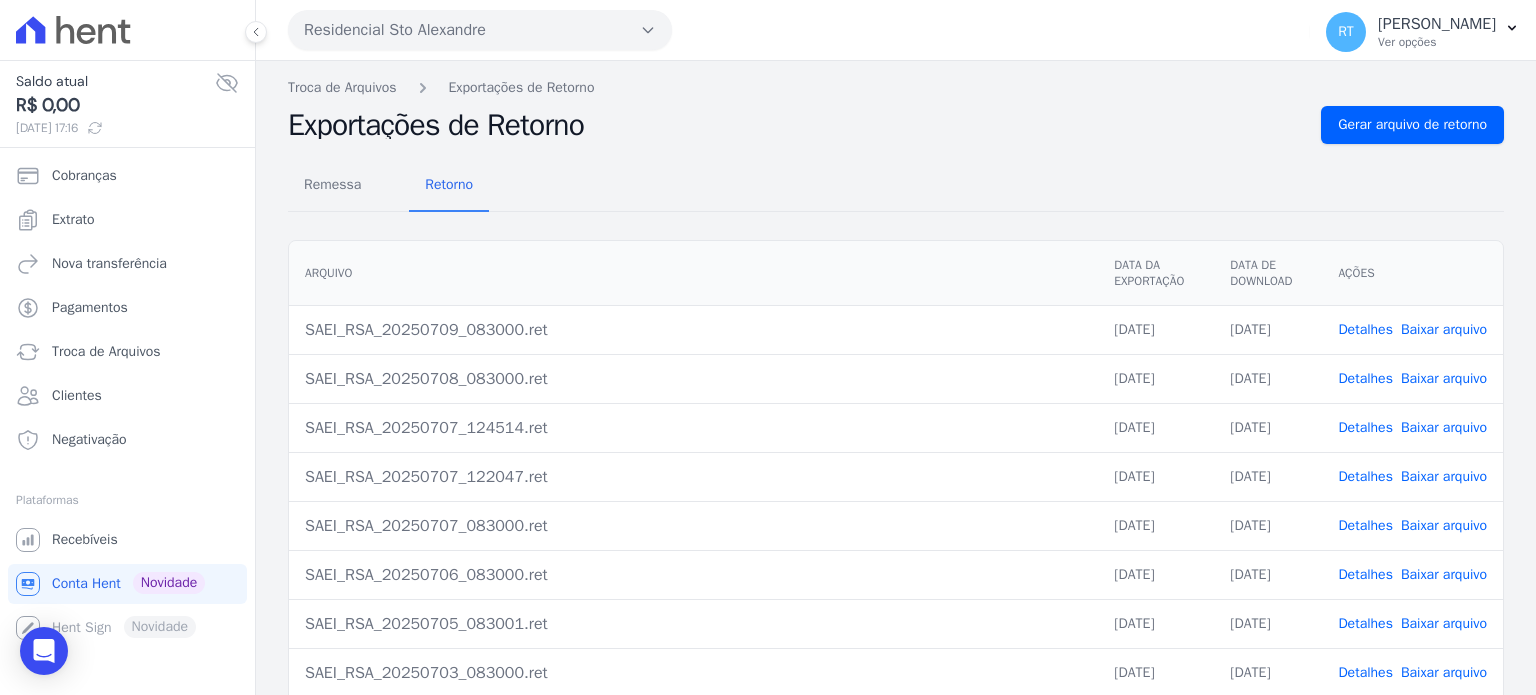 click on "Remessa
Retorno" at bounding box center [896, 186] 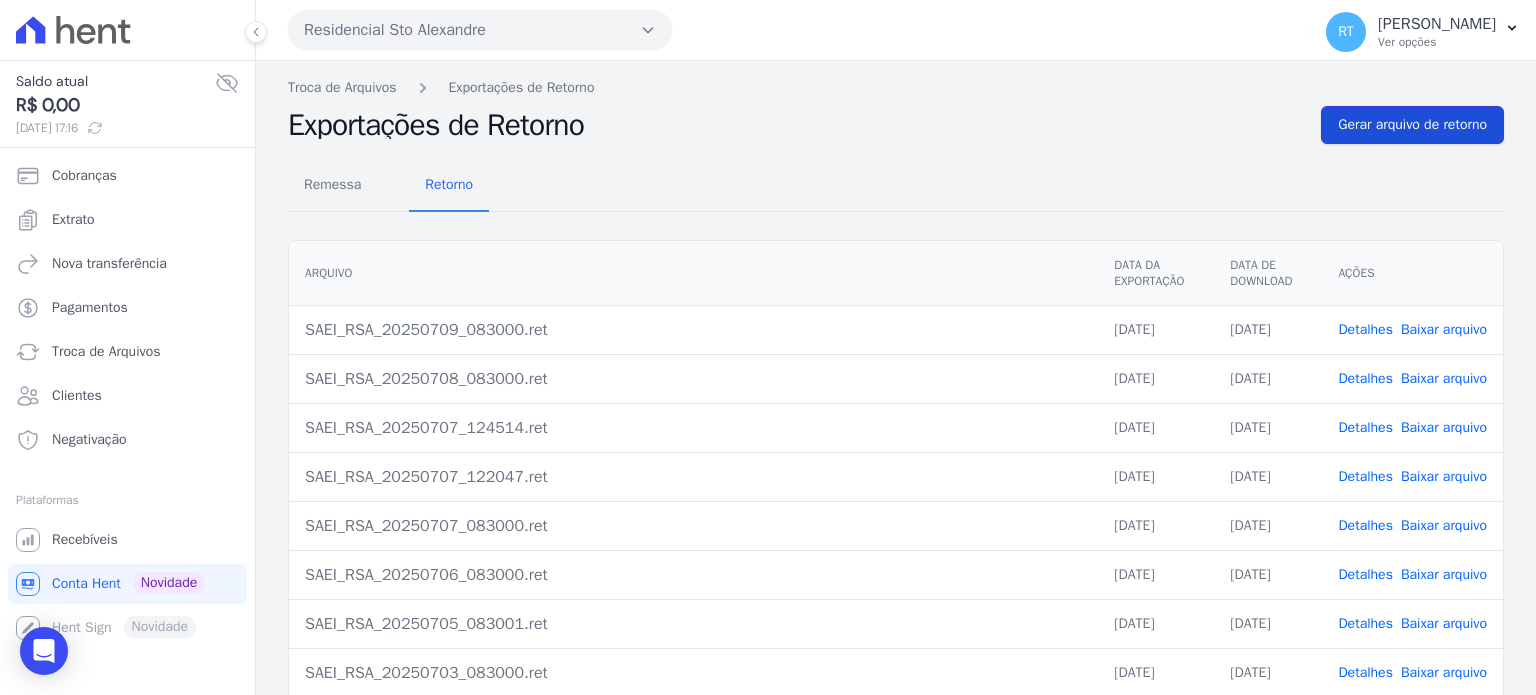 click on "Gerar arquivo de retorno" at bounding box center (1412, 125) 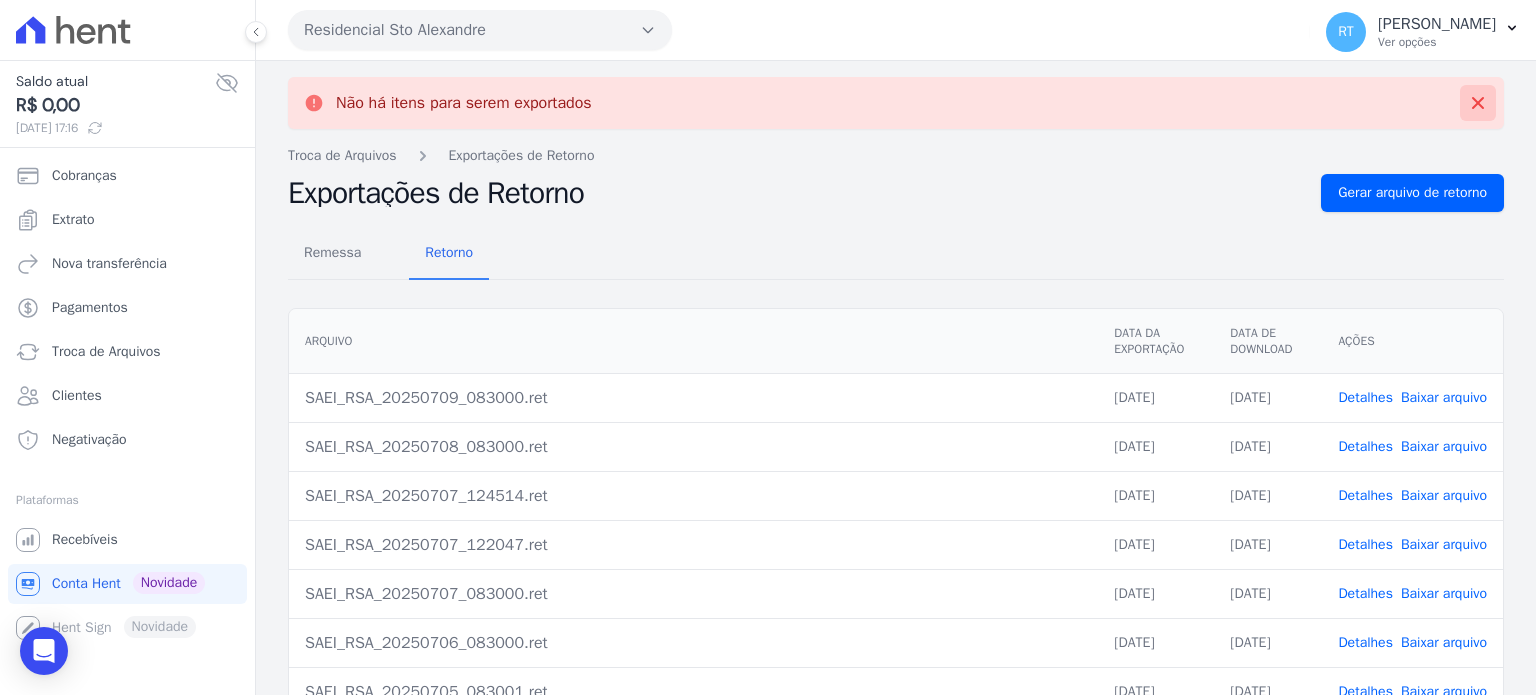click 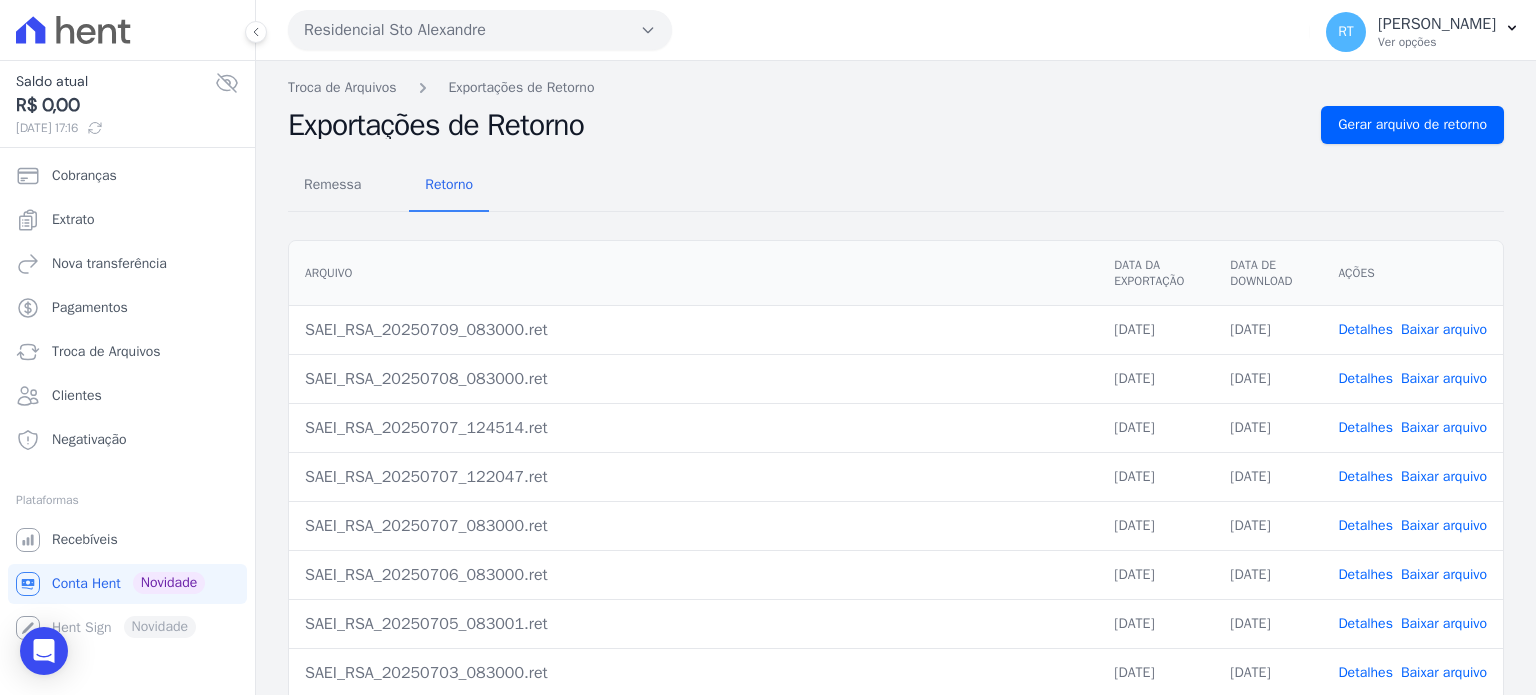 click on "Remessa
Retorno" at bounding box center [896, 186] 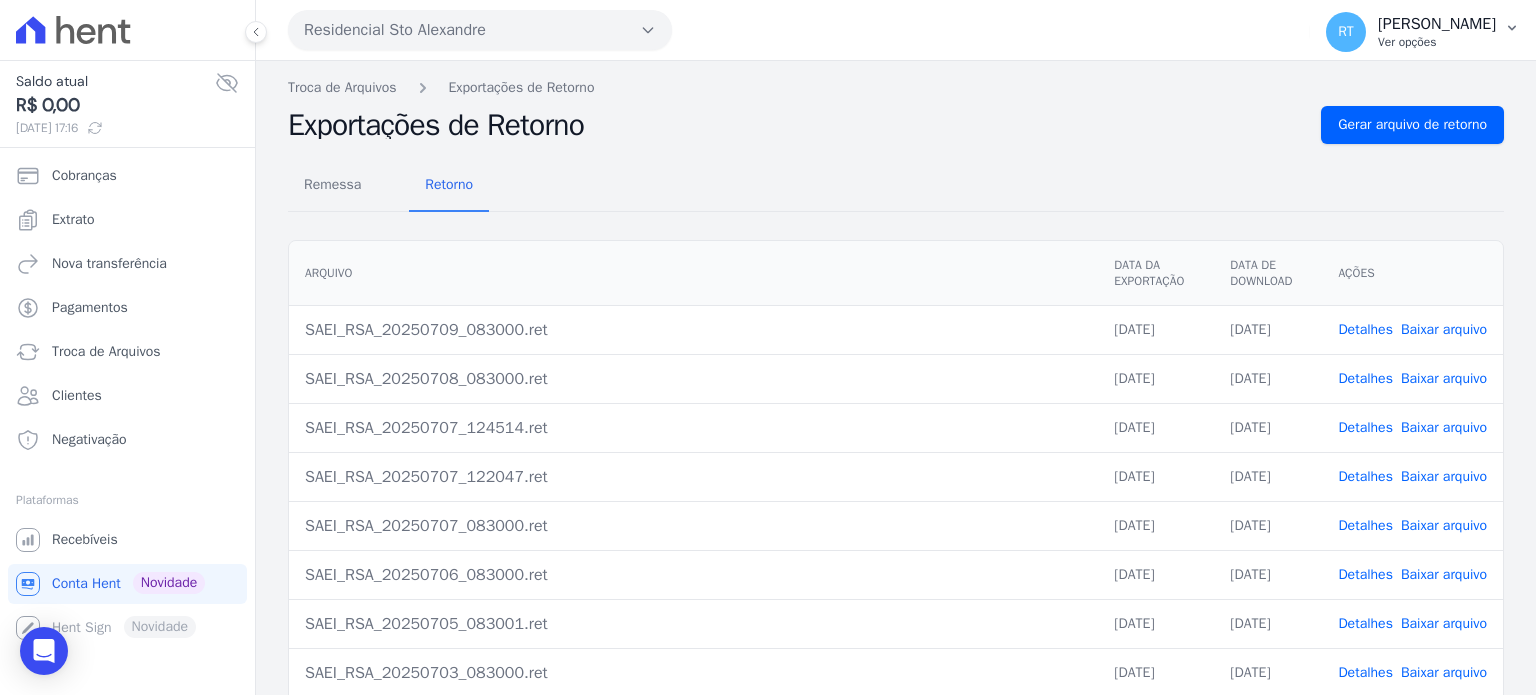 click on "Ronaldo Trindade" at bounding box center (1437, 24) 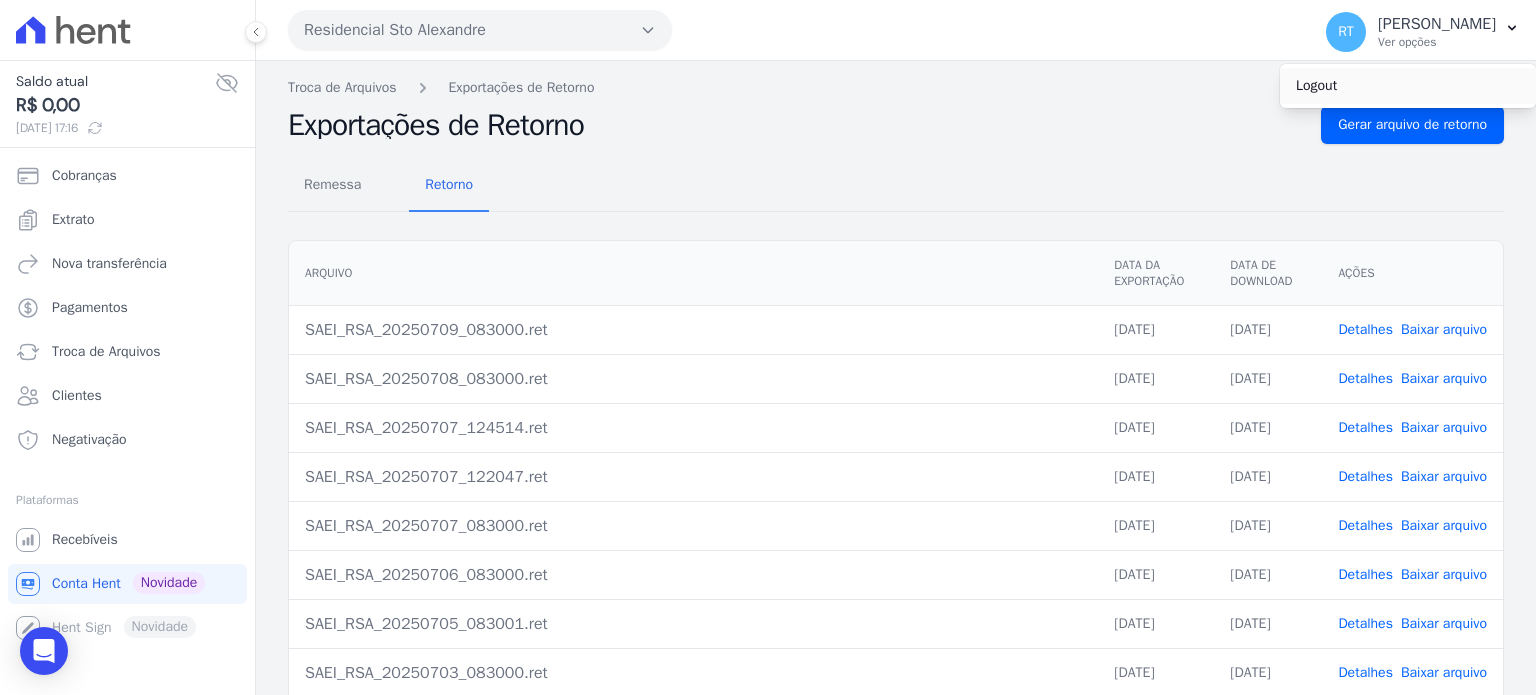 click on "Logout" at bounding box center [1408, 86] 